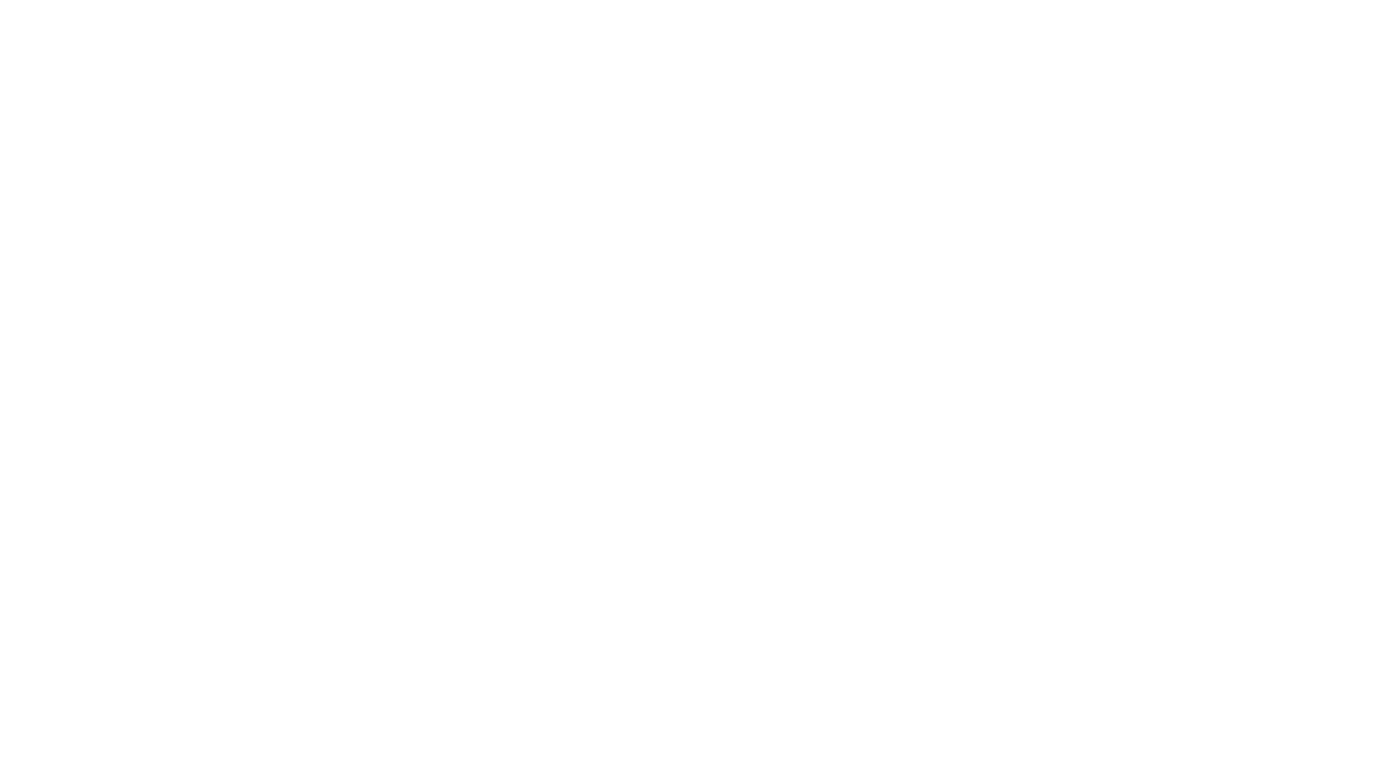 scroll, scrollTop: 0, scrollLeft: 0, axis: both 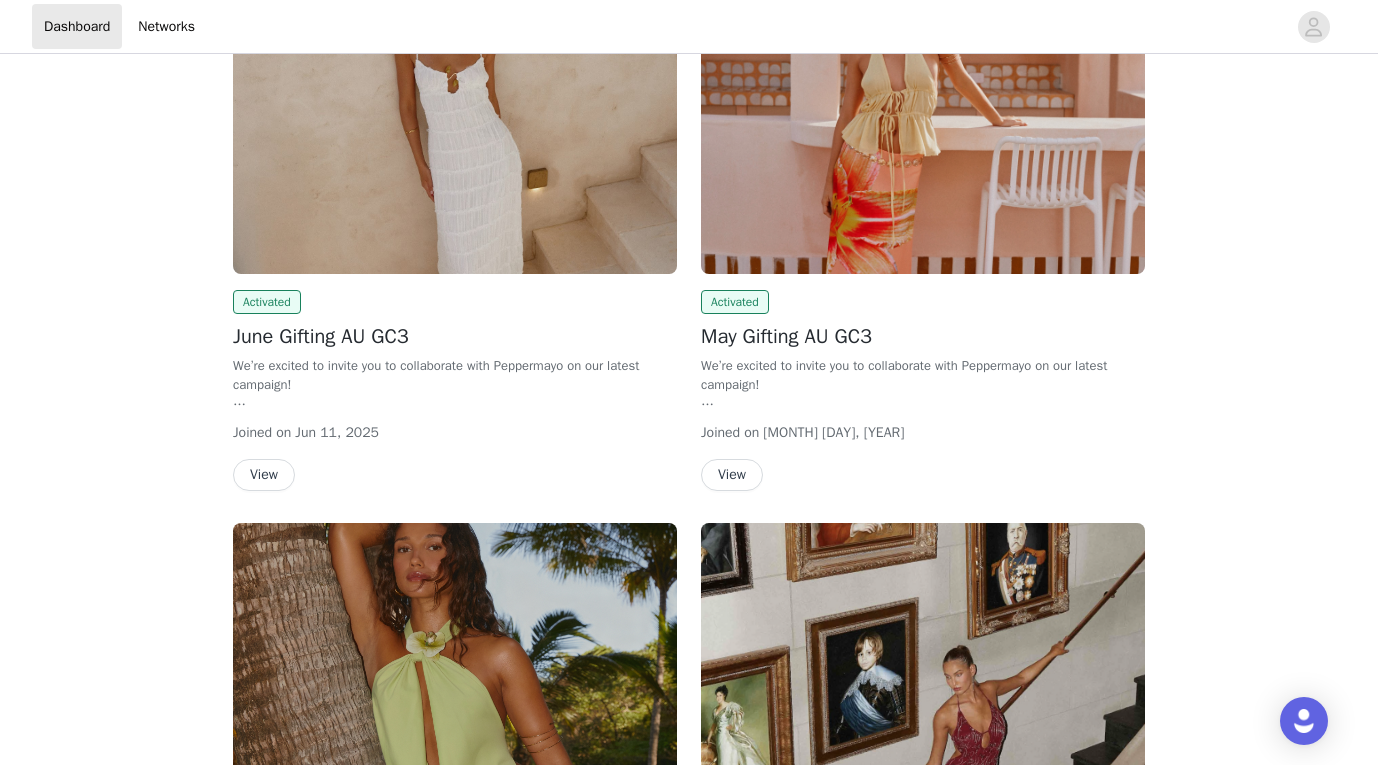 click at bounding box center [455, 107] 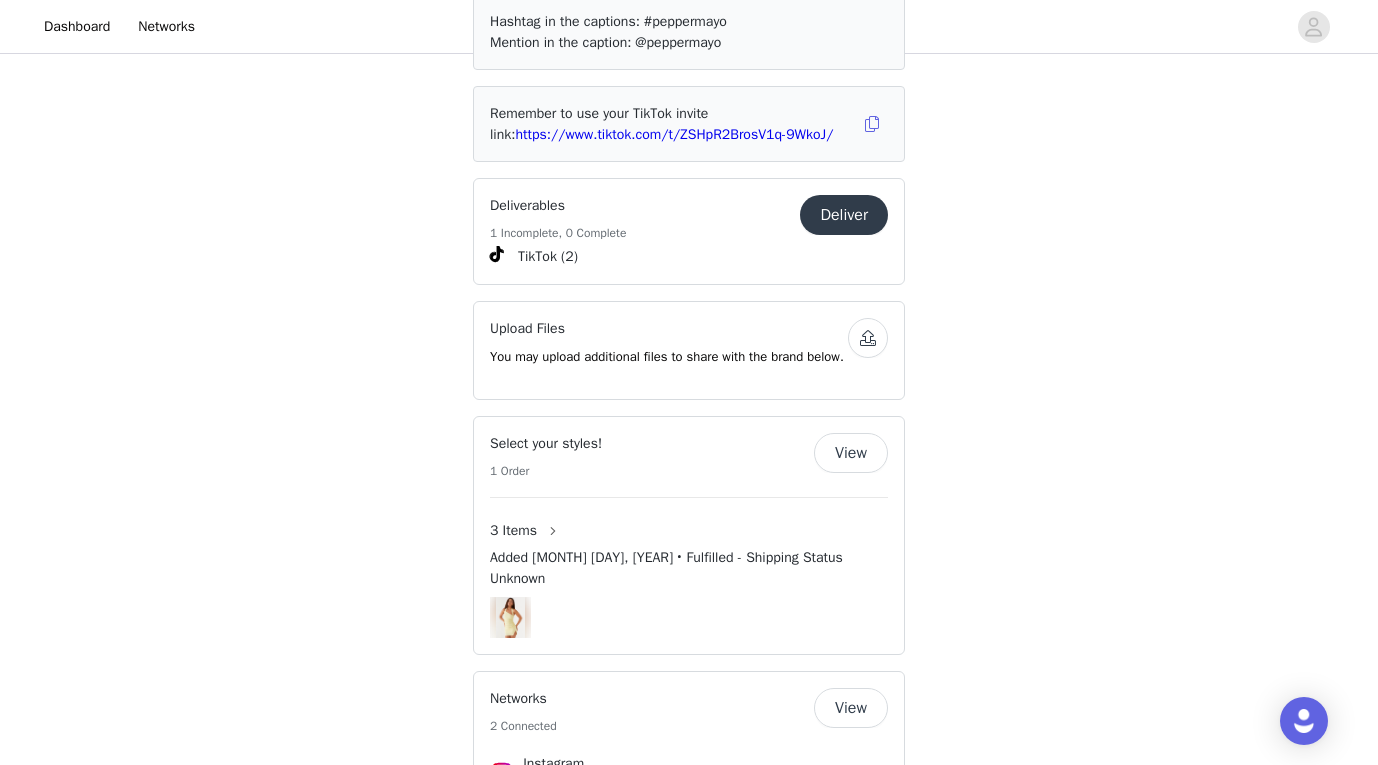 scroll, scrollTop: 1197, scrollLeft: 0, axis: vertical 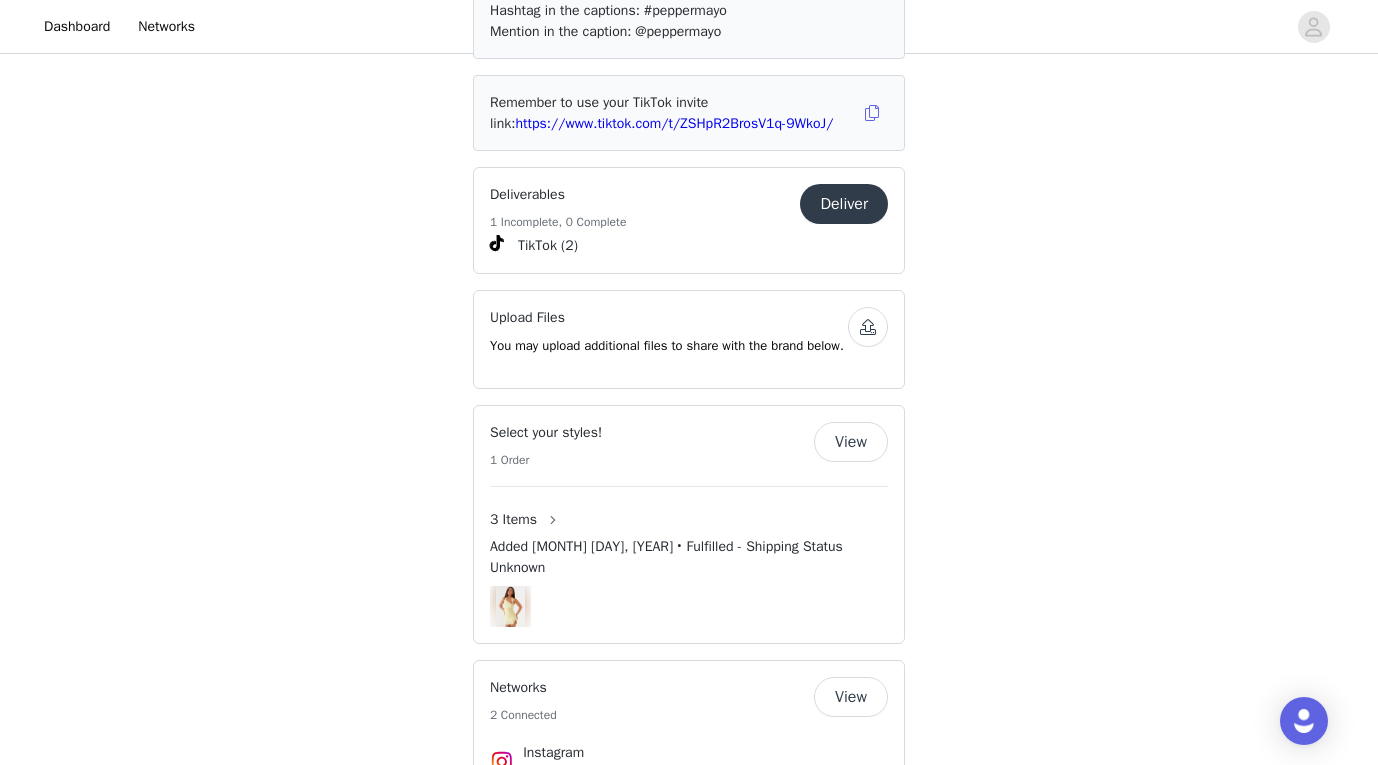 click on "3 Items" at bounding box center [513, 519] 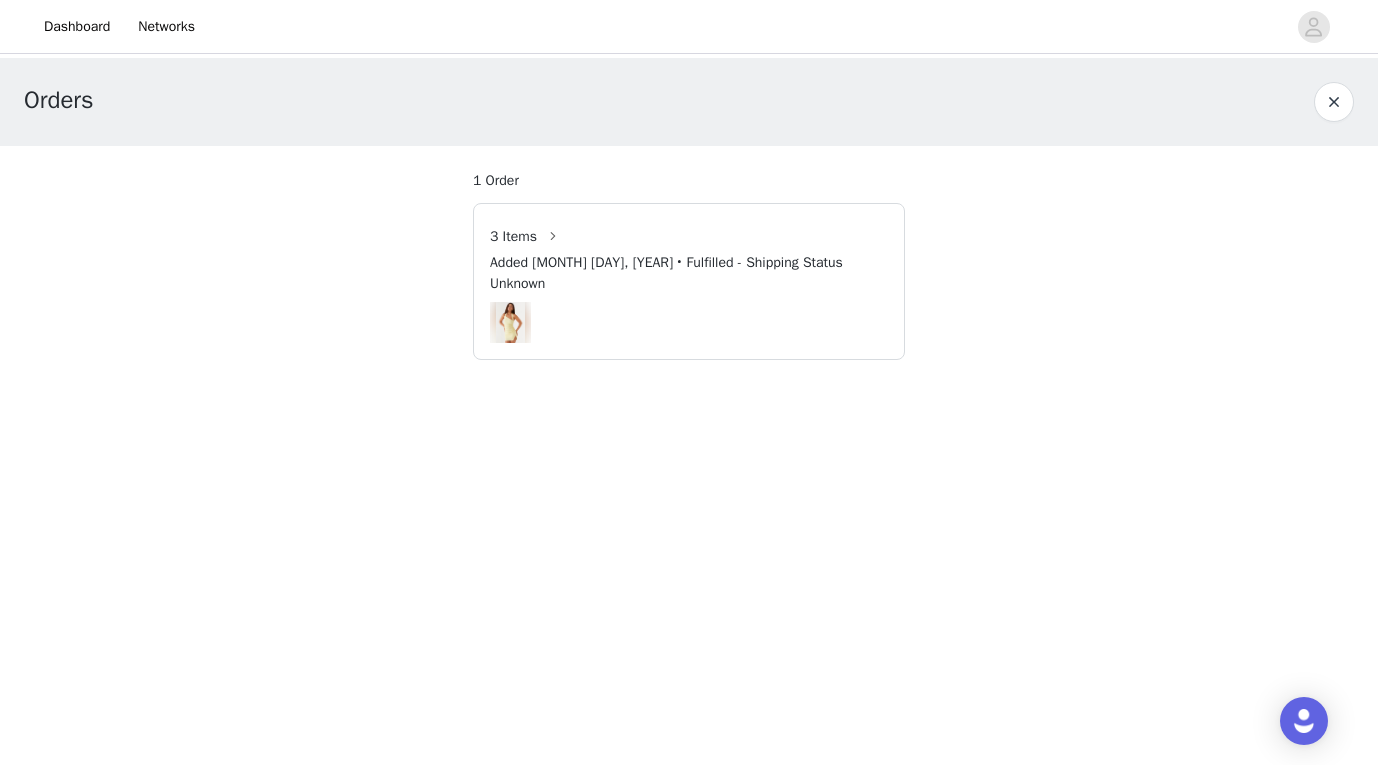 click on "3 Items" at bounding box center (513, 236) 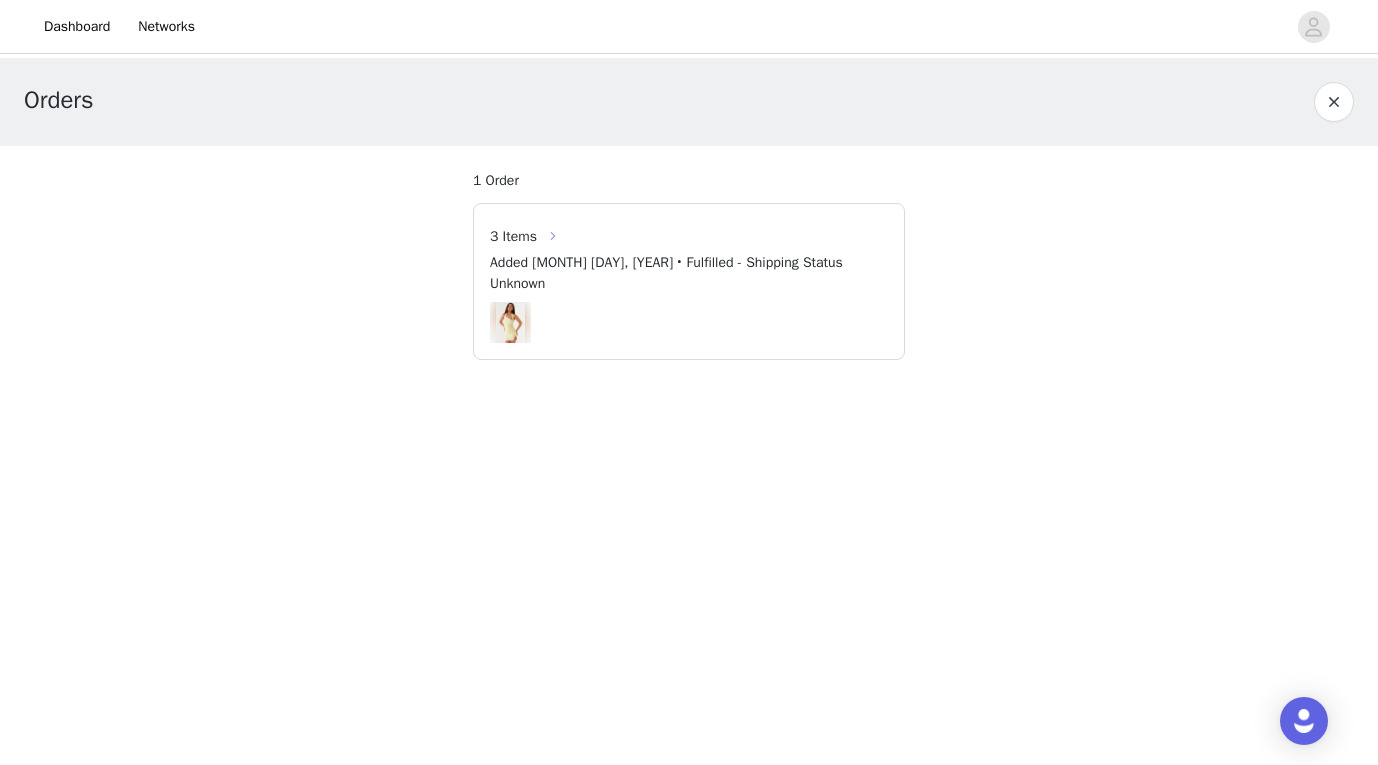 click at bounding box center (553, 236) 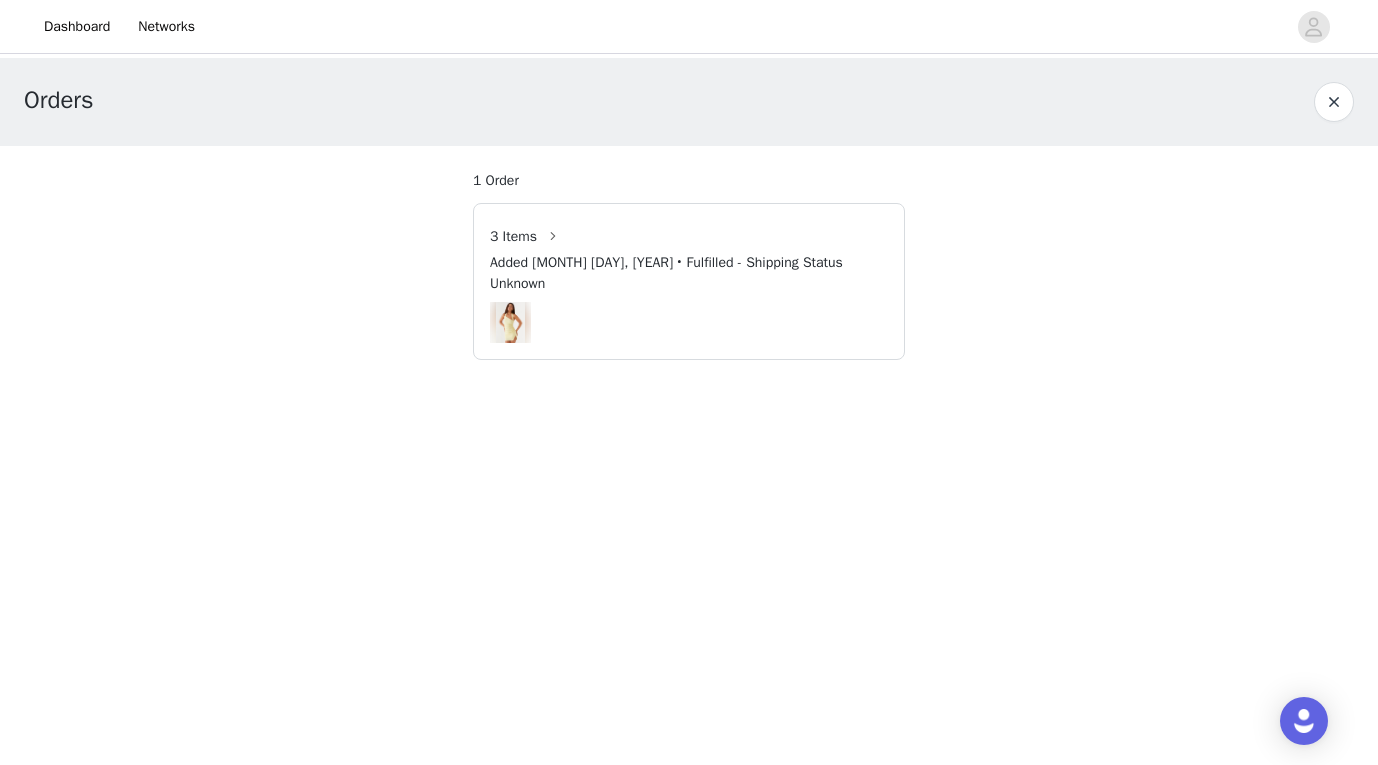 click on "1 Order" at bounding box center [496, 180] 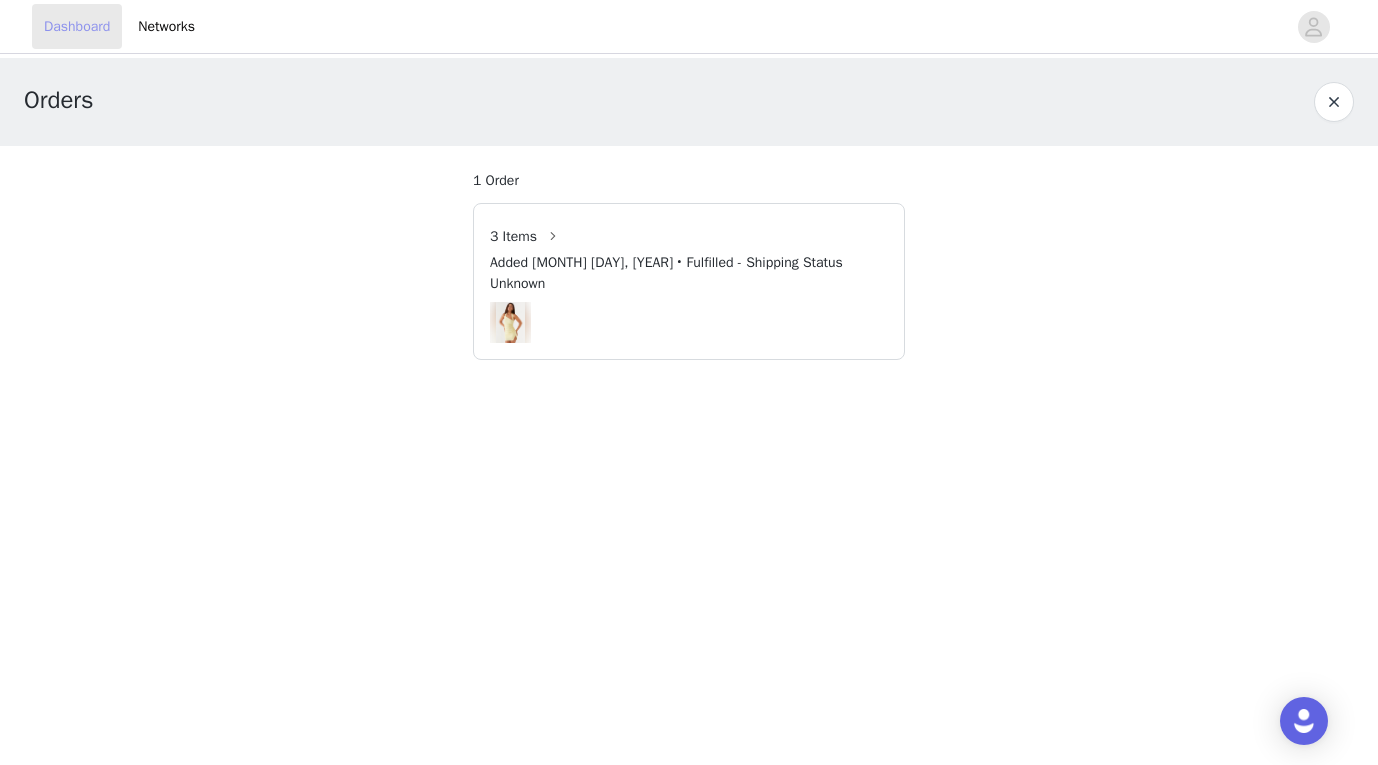 click on "Dashboard" at bounding box center (77, 26) 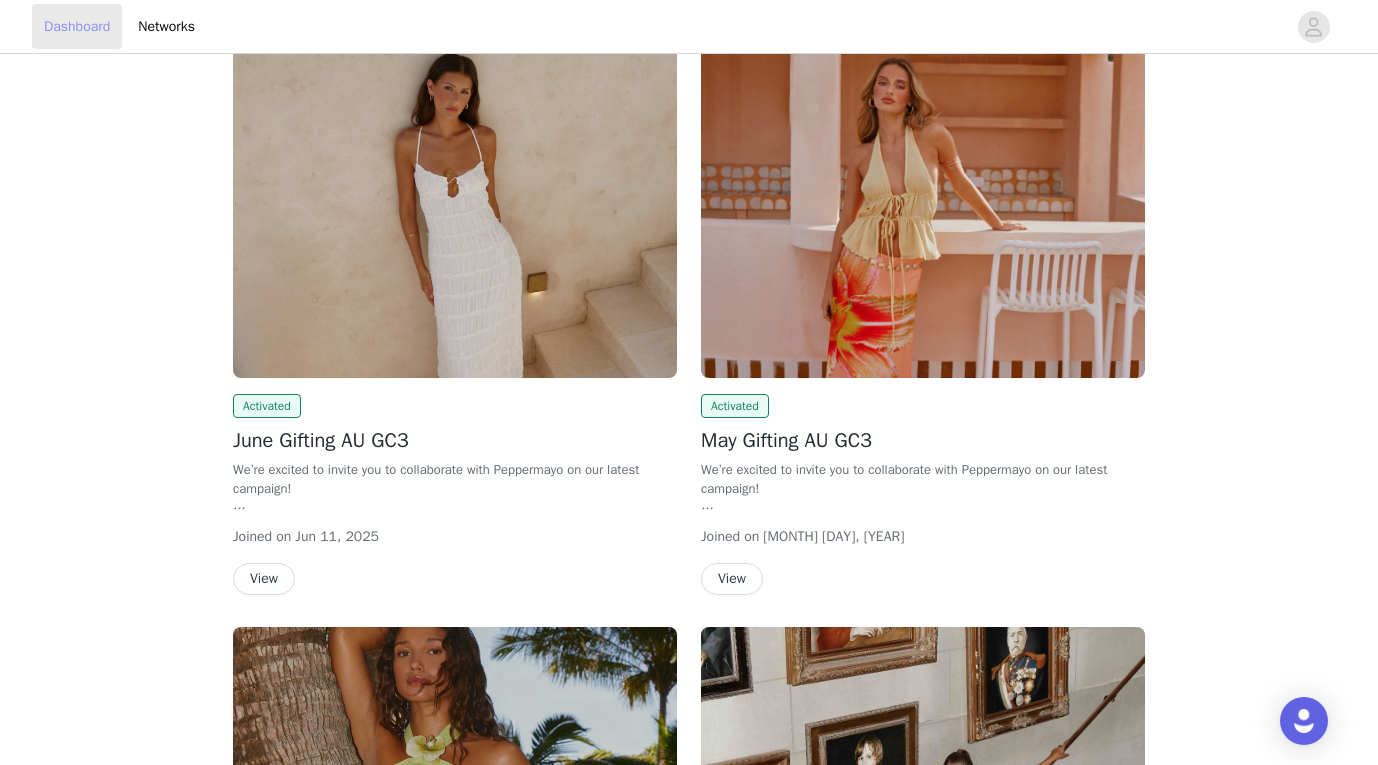 scroll, scrollTop: 753, scrollLeft: 0, axis: vertical 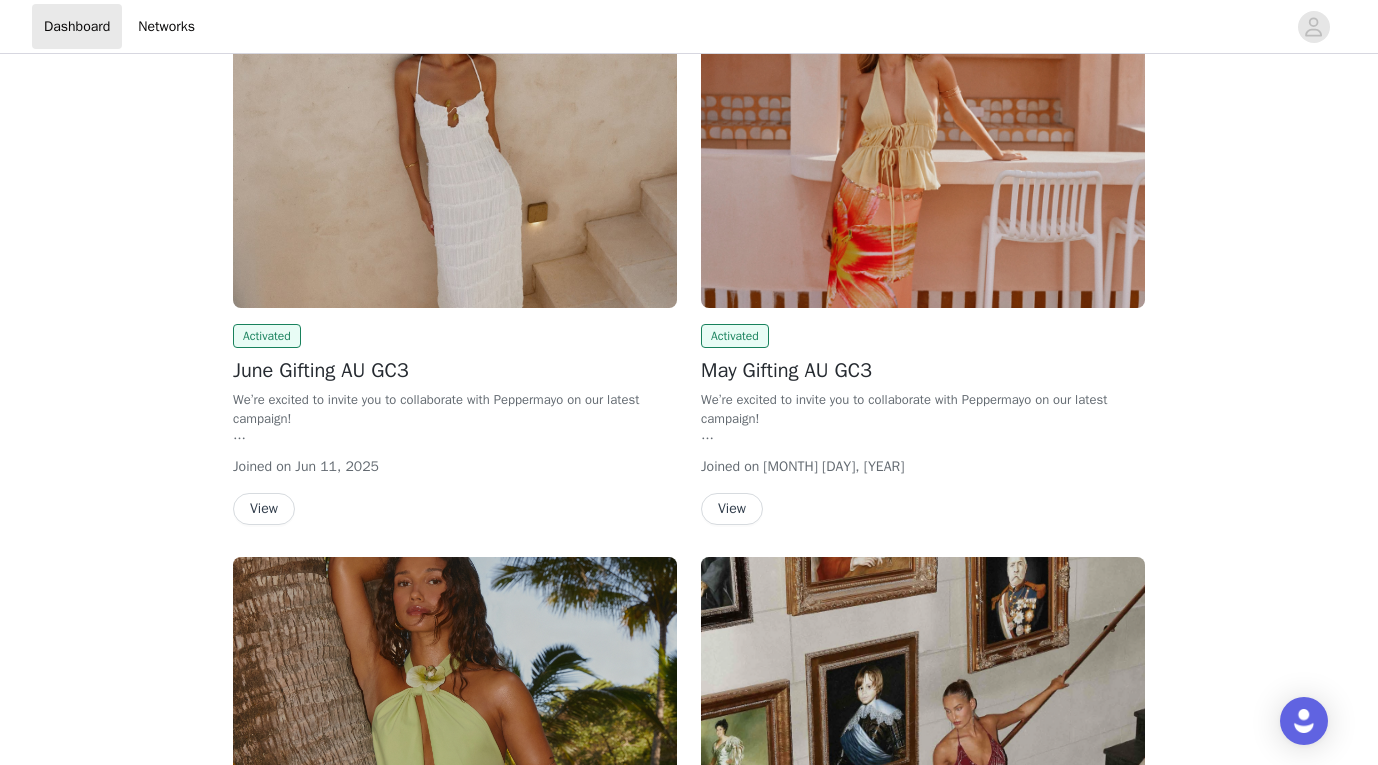 click at bounding box center [455, 141] 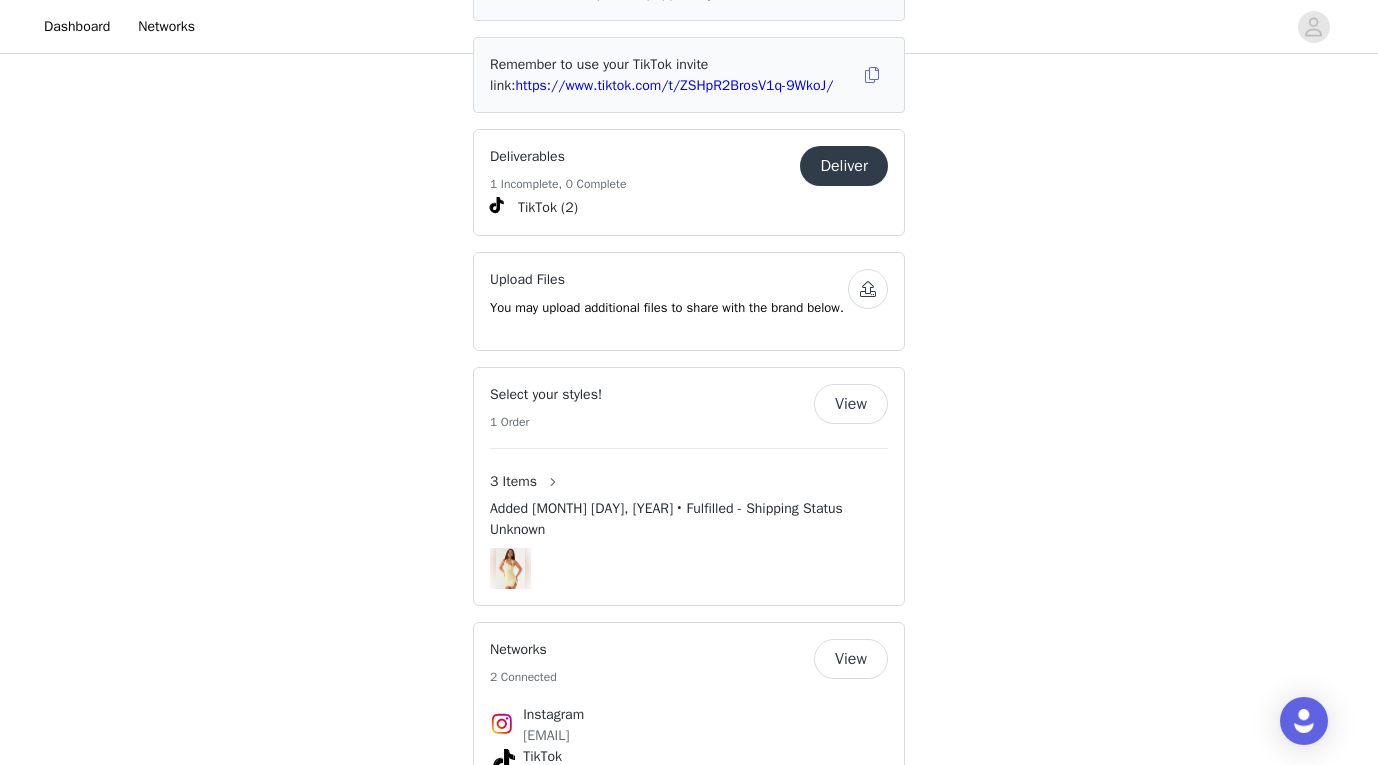scroll, scrollTop: 1229, scrollLeft: 0, axis: vertical 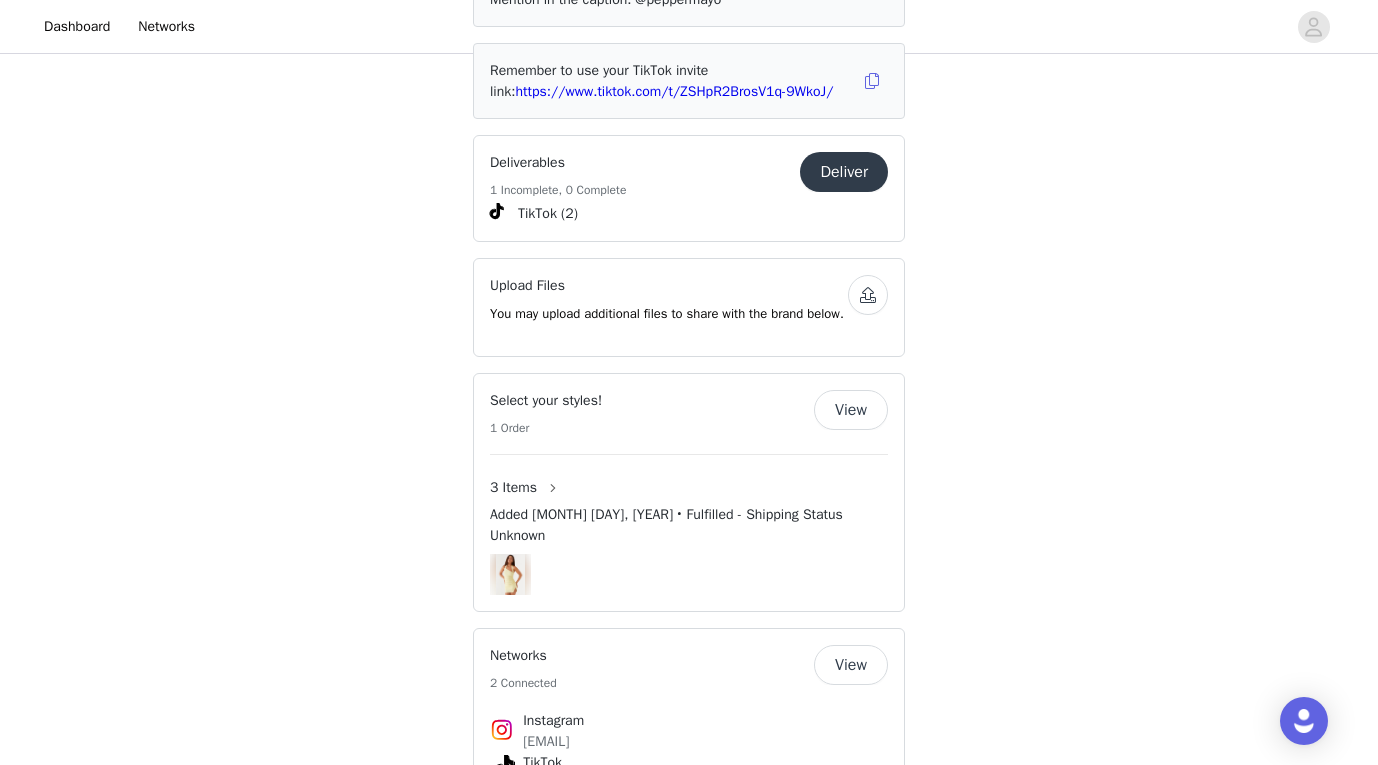 click on "Deliver" at bounding box center [844, 172] 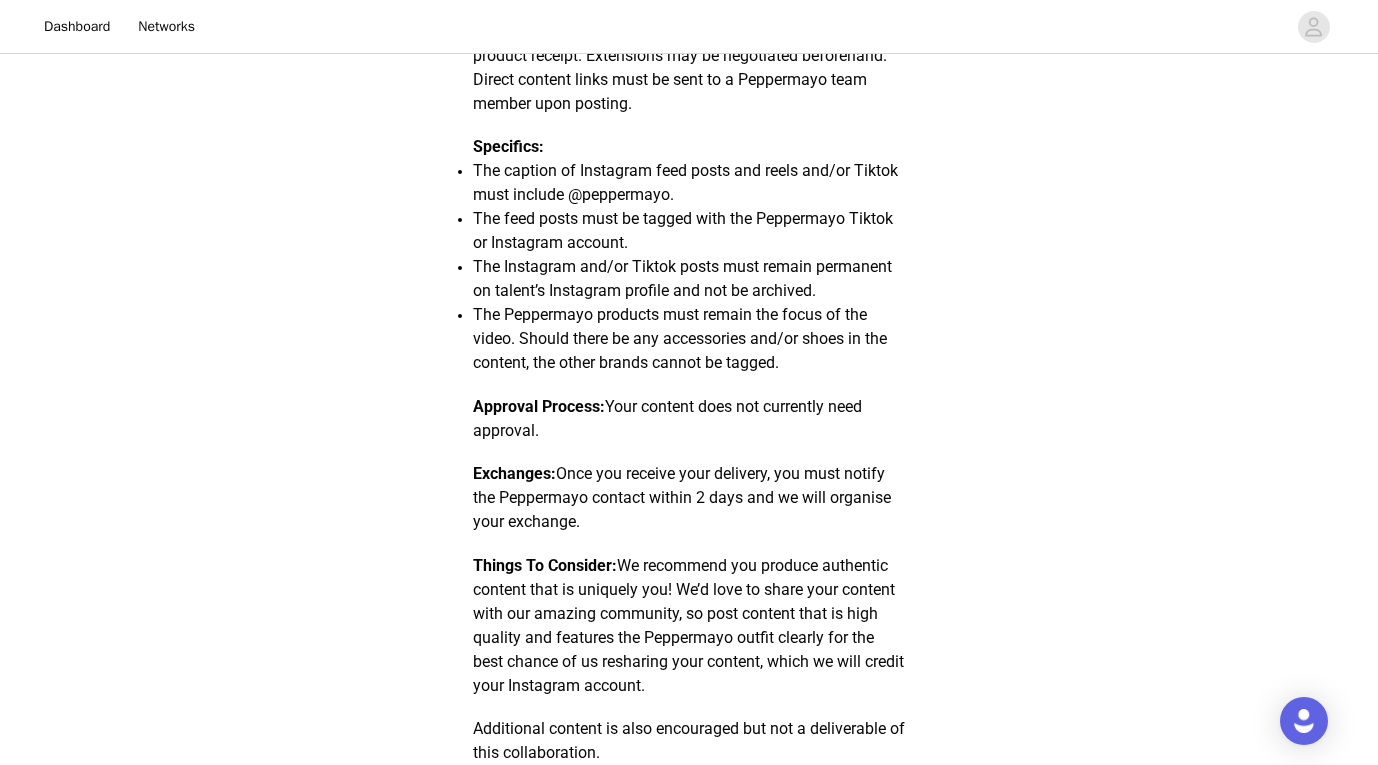 scroll, scrollTop: 0, scrollLeft: 0, axis: both 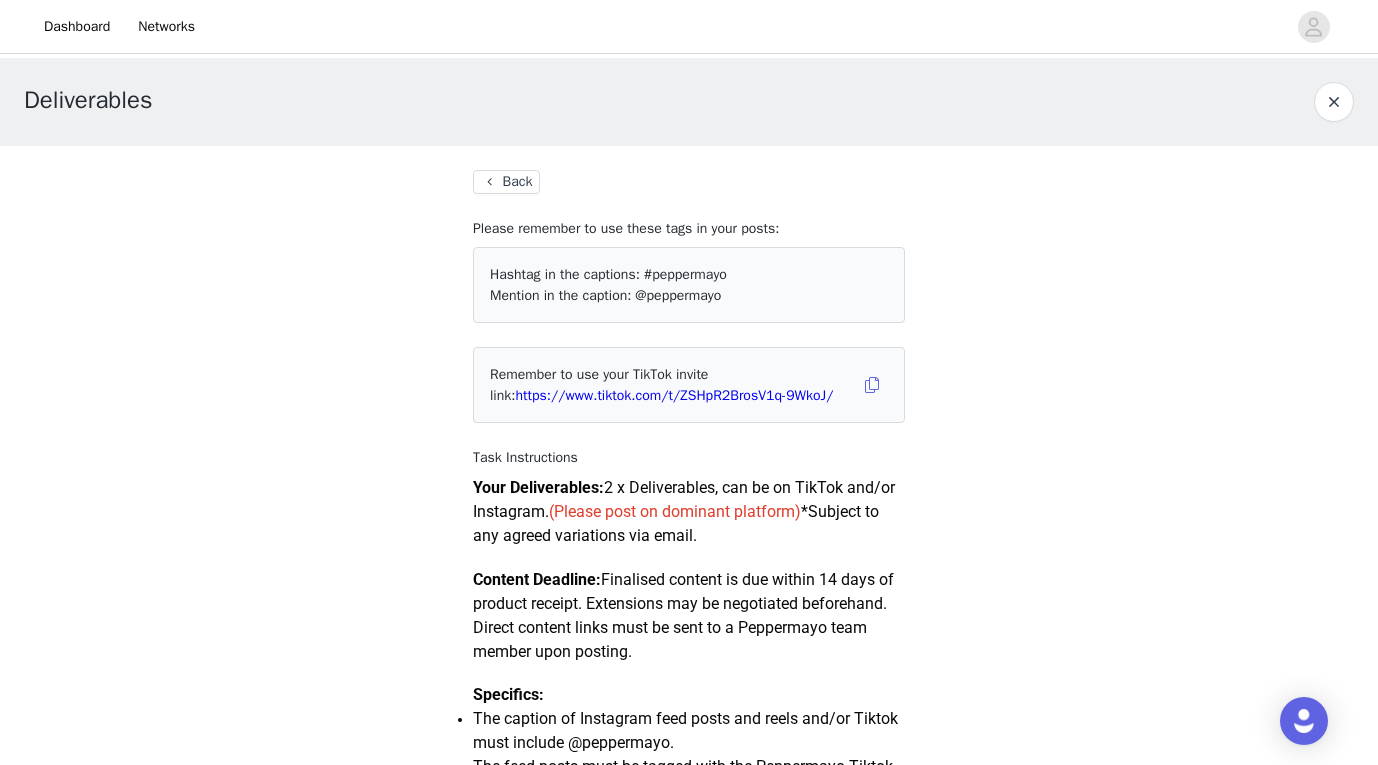 click on "Back" at bounding box center (506, 182) 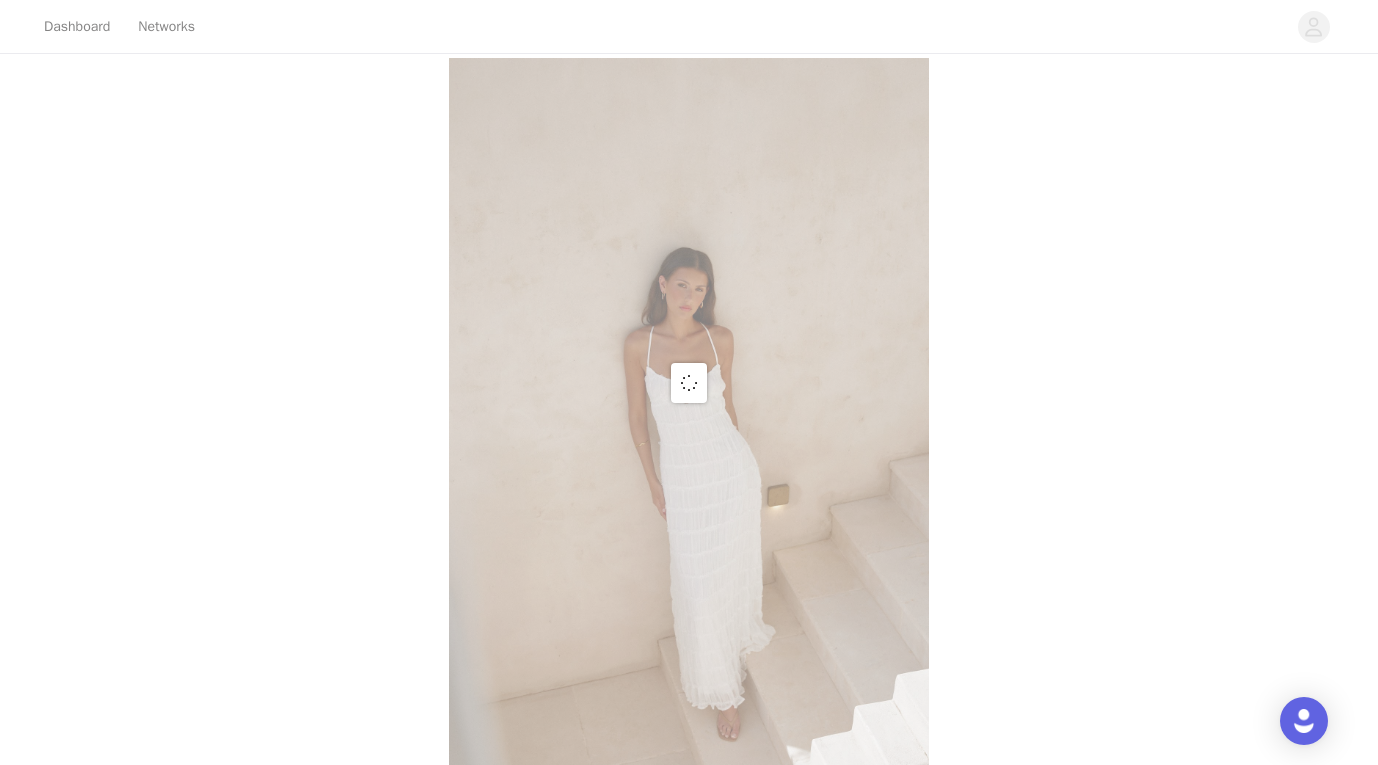 click at bounding box center [689, 382] 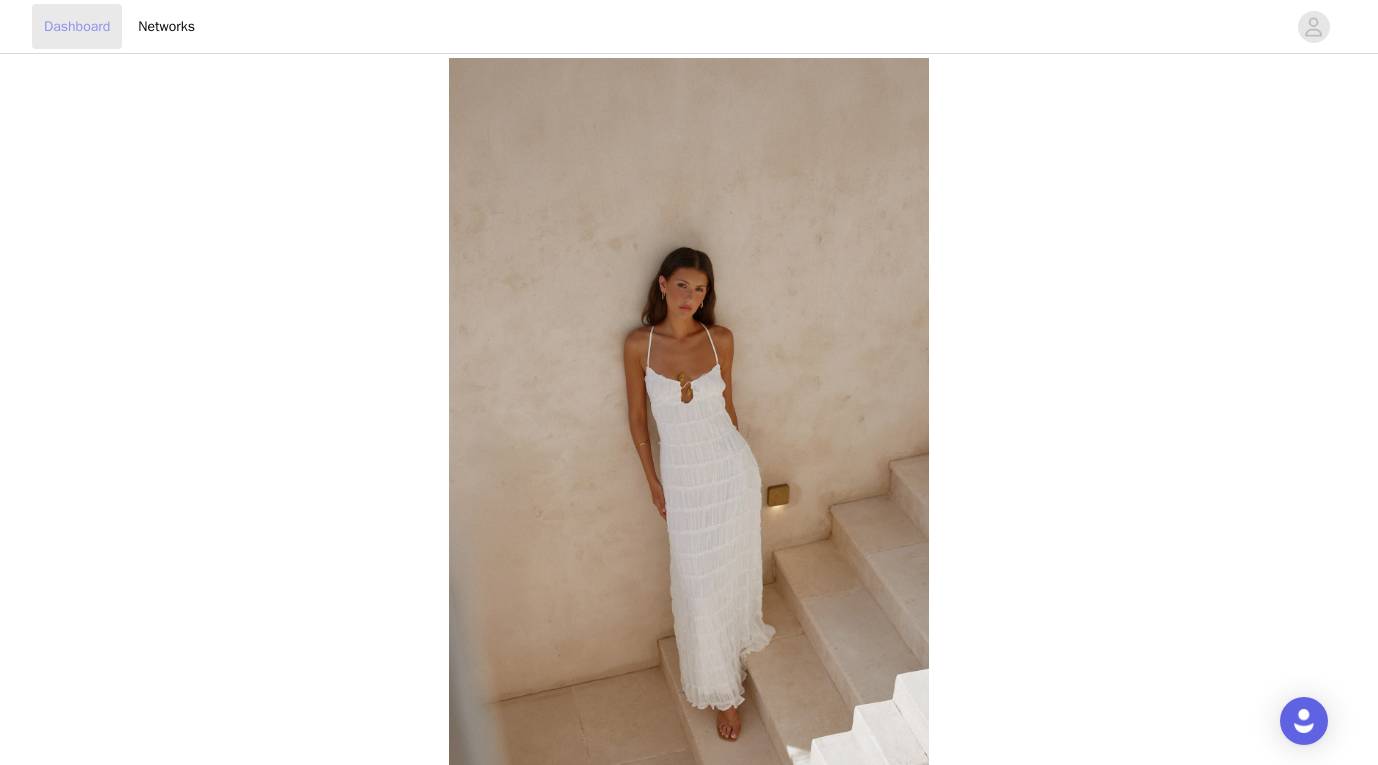 click on "Dashboard" at bounding box center [77, 26] 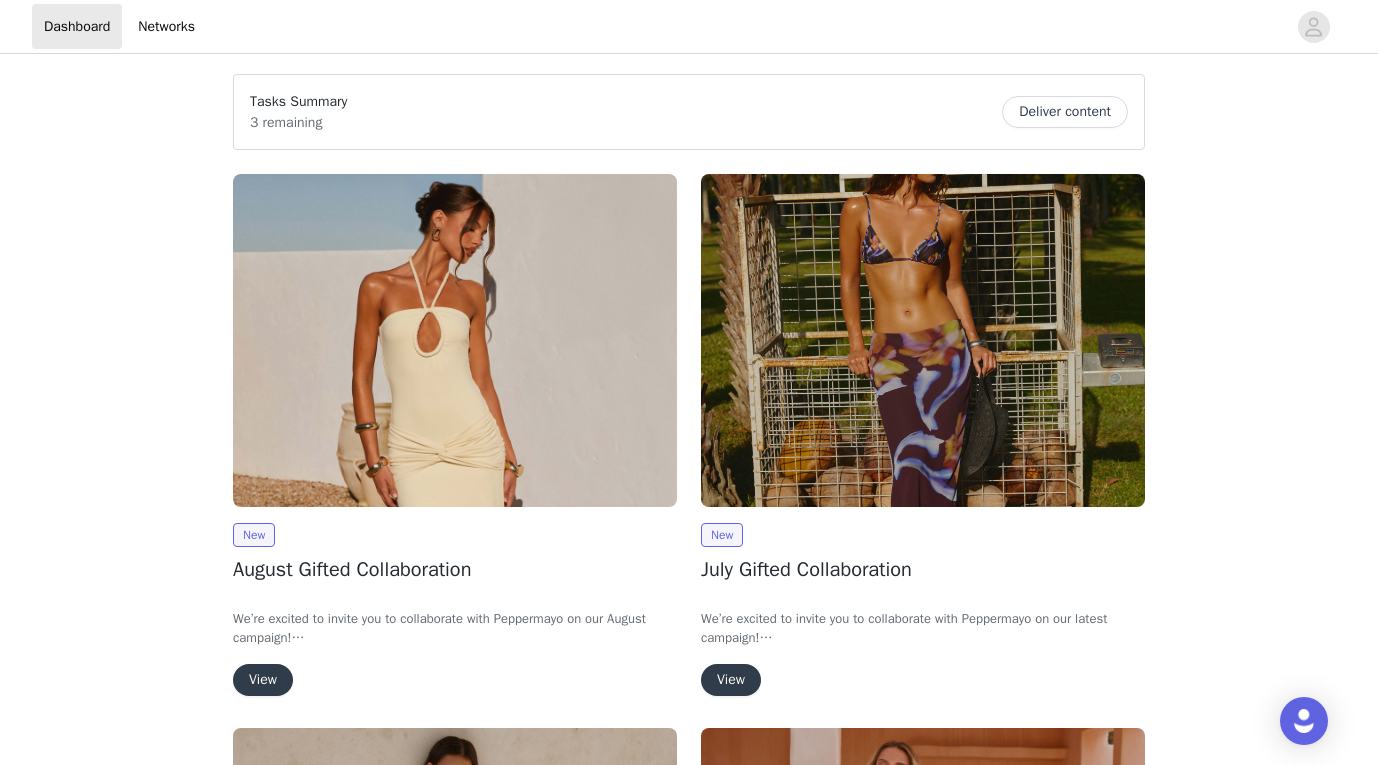 click at bounding box center [455, 340] 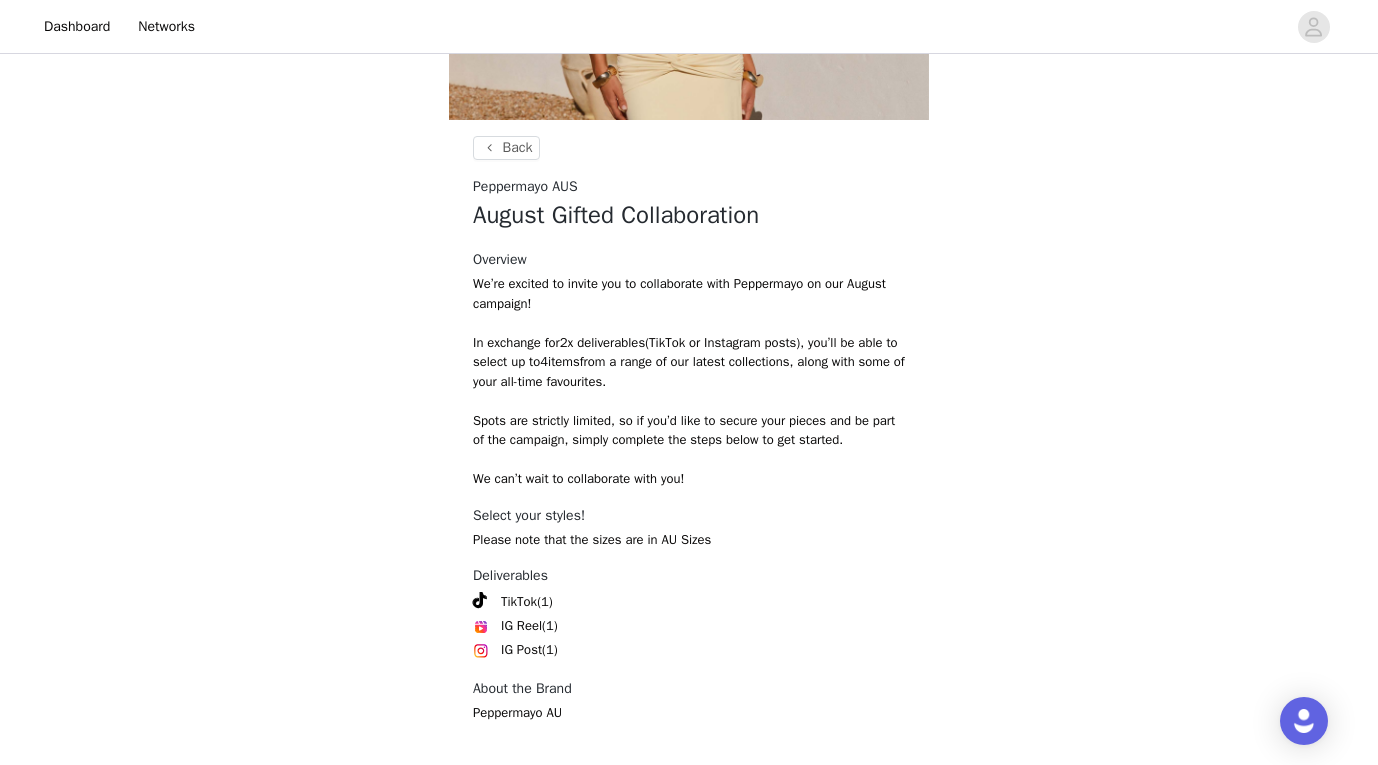 scroll, scrollTop: 391, scrollLeft: 0, axis: vertical 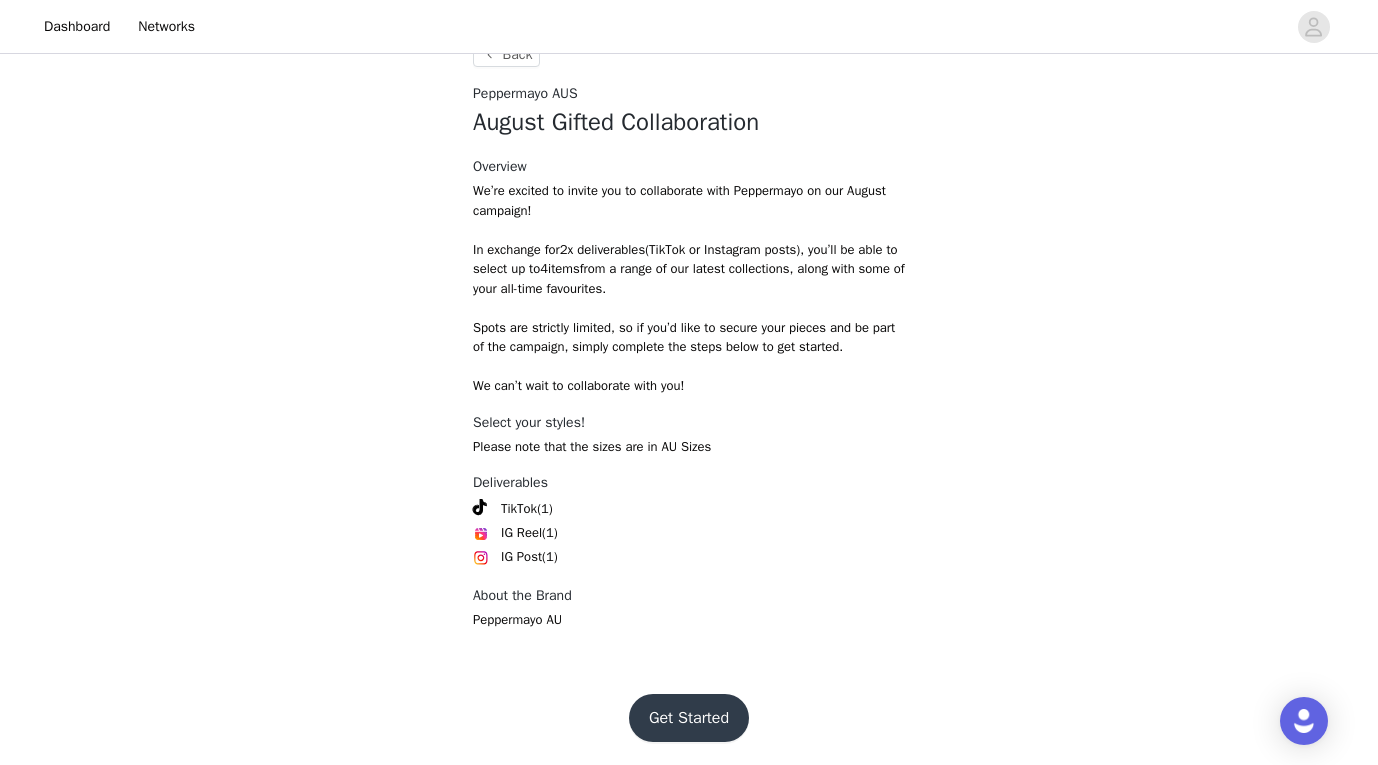 click on "Get Started" at bounding box center (689, 718) 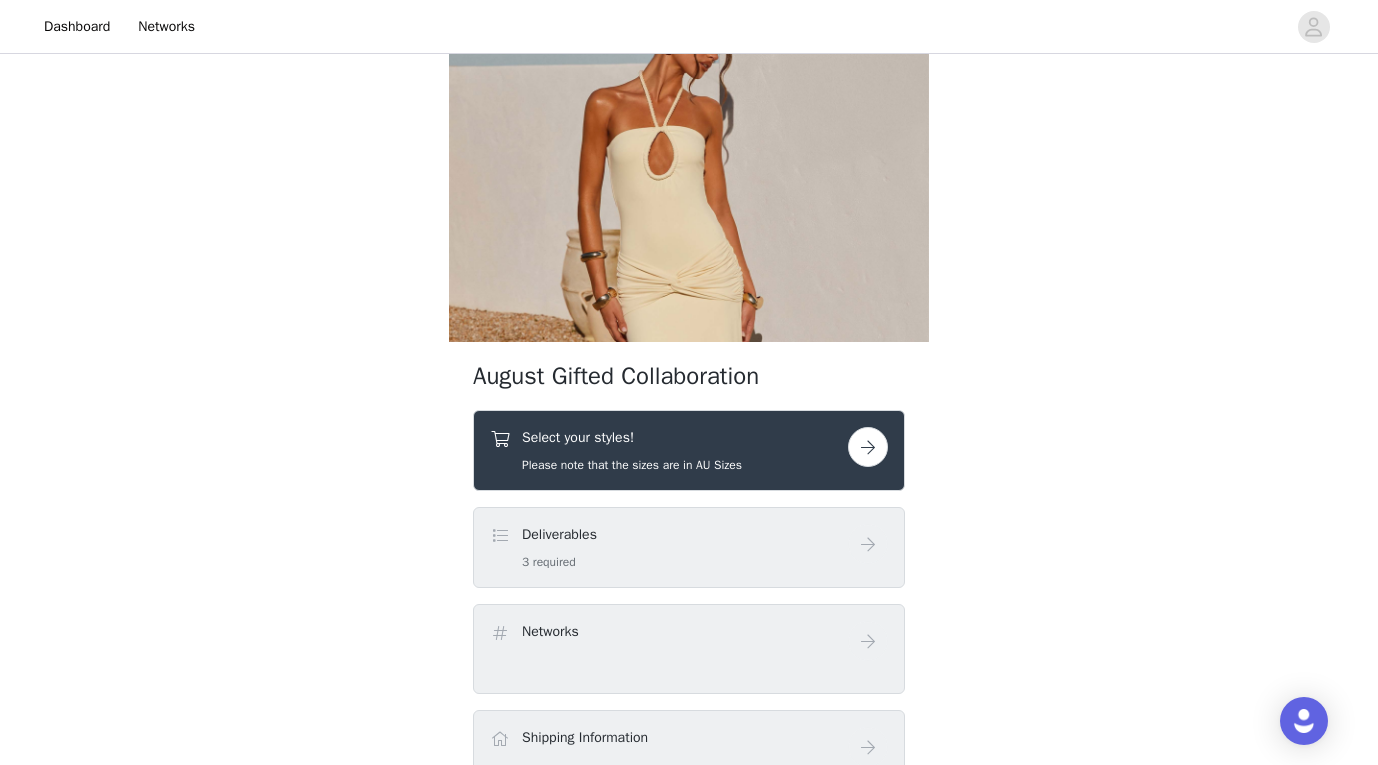 scroll, scrollTop: 101, scrollLeft: 0, axis: vertical 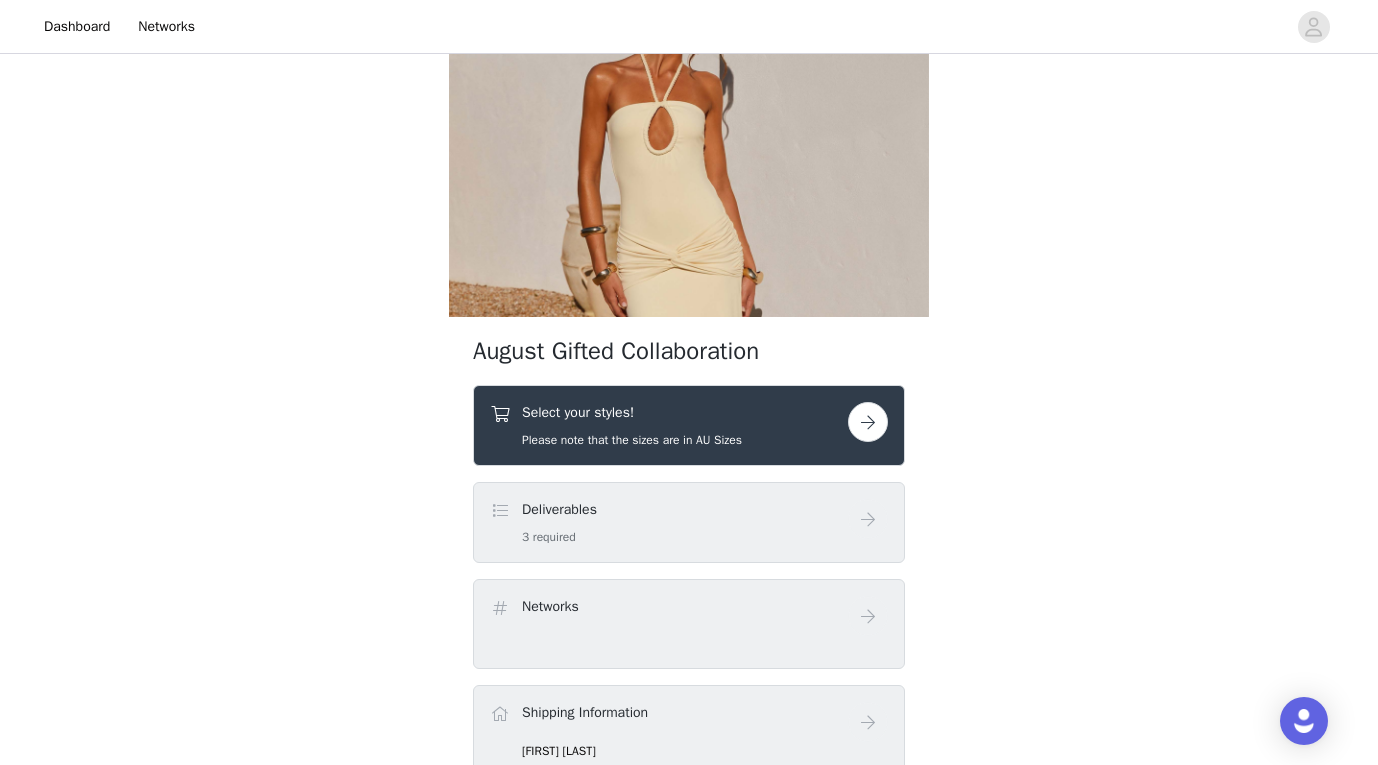 click at bounding box center [868, 422] 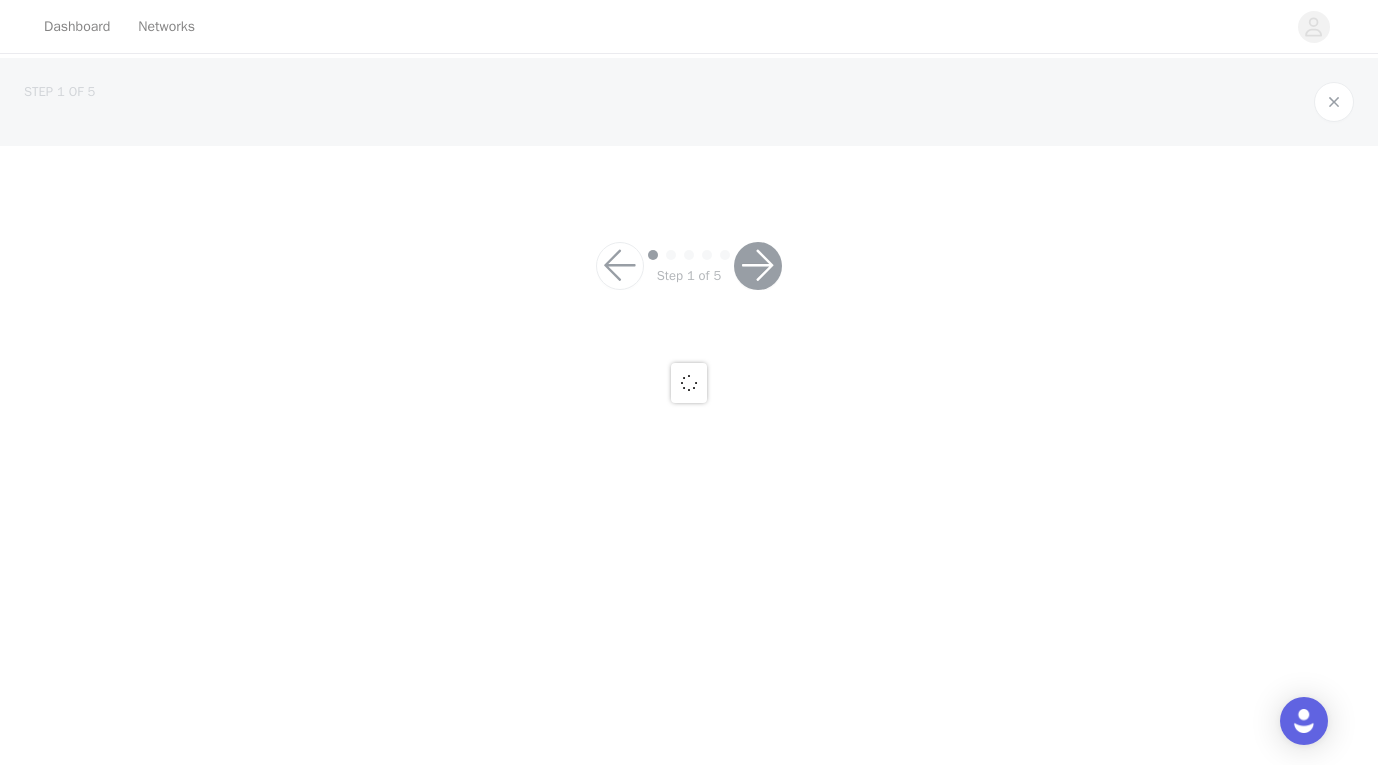 scroll, scrollTop: 0, scrollLeft: 0, axis: both 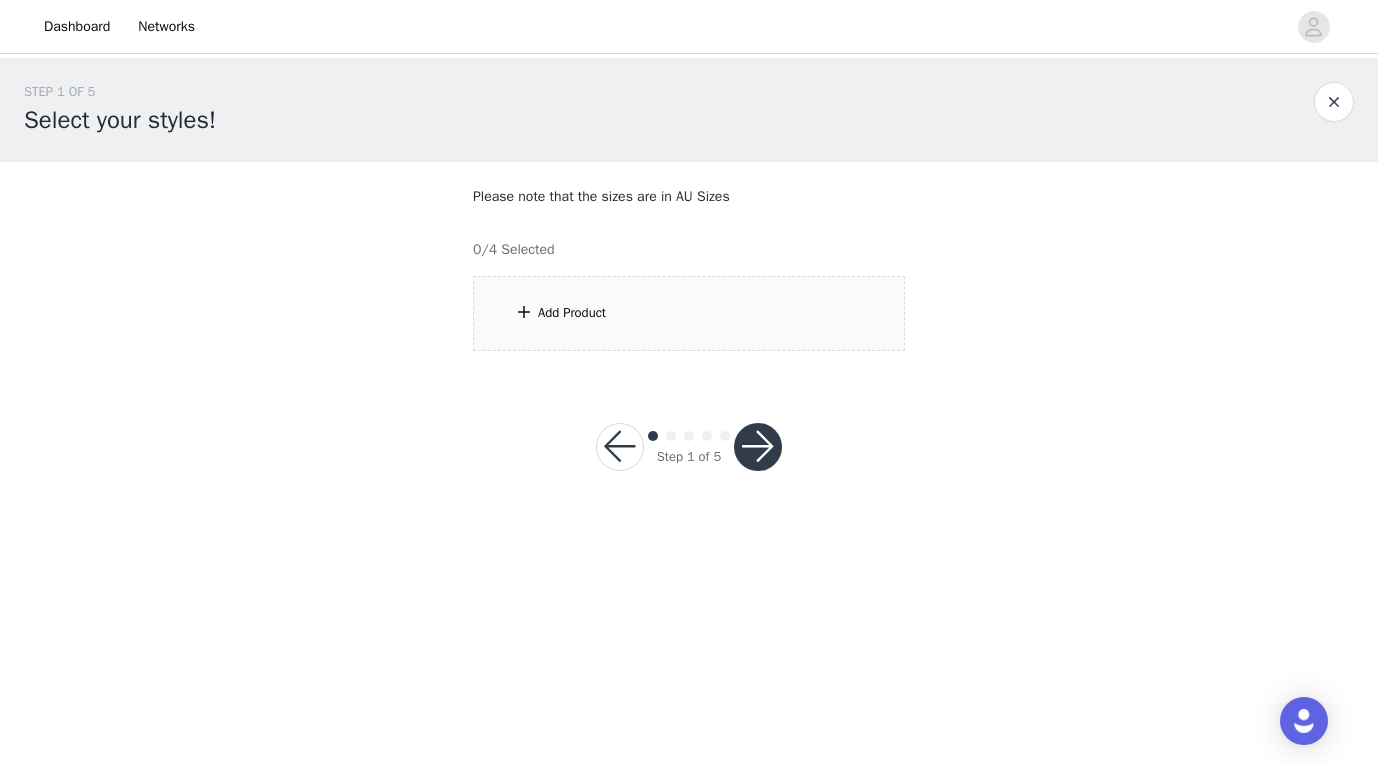 click on "Add Product" at bounding box center [689, 313] 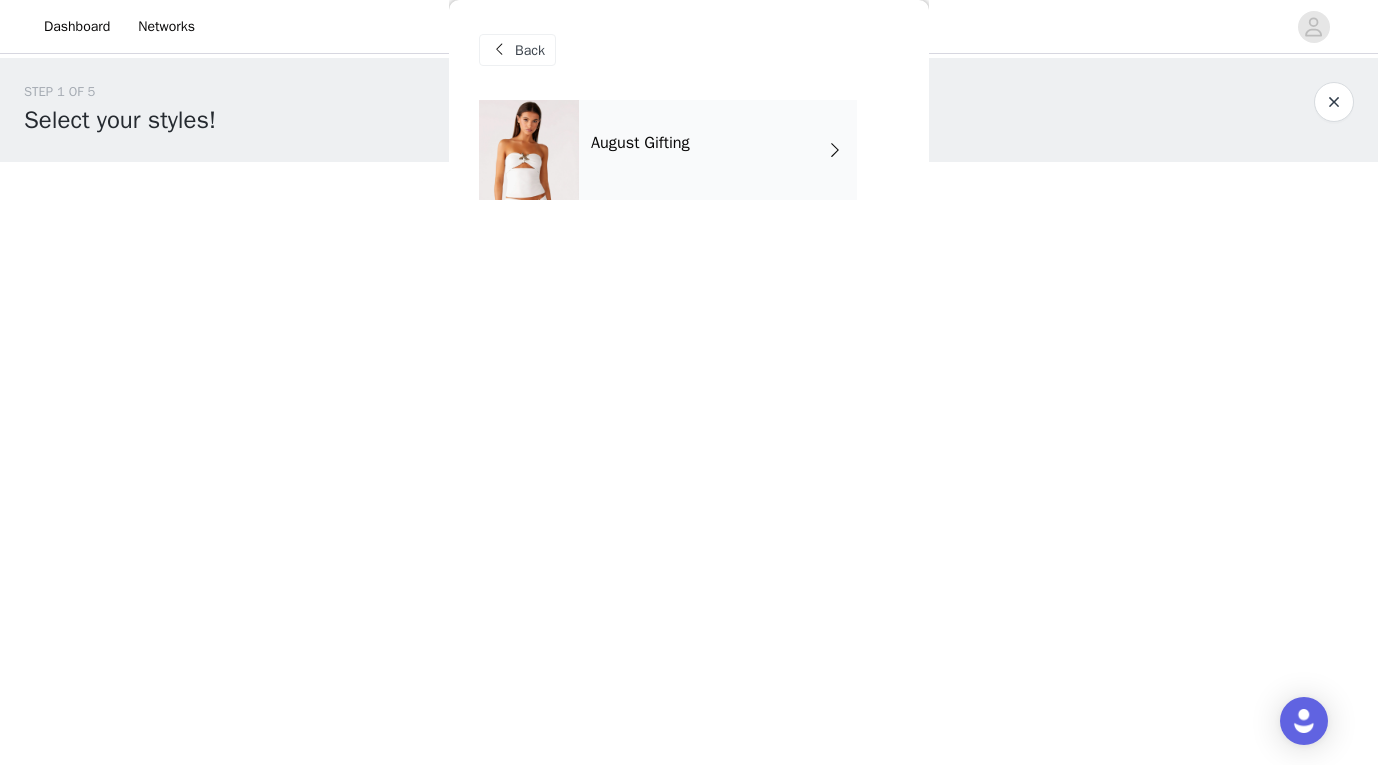 click on "August Gifting" at bounding box center [640, 143] 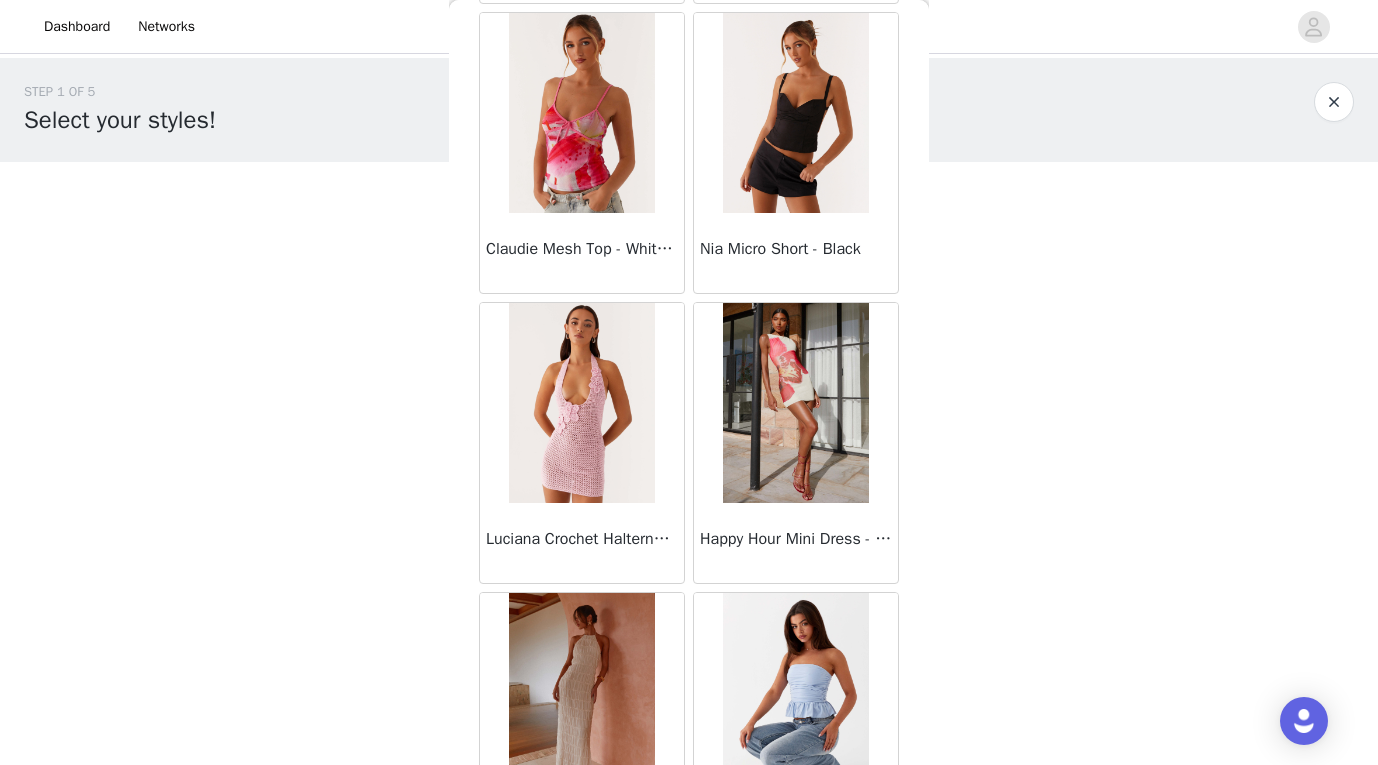 scroll, scrollTop: 2295, scrollLeft: 0, axis: vertical 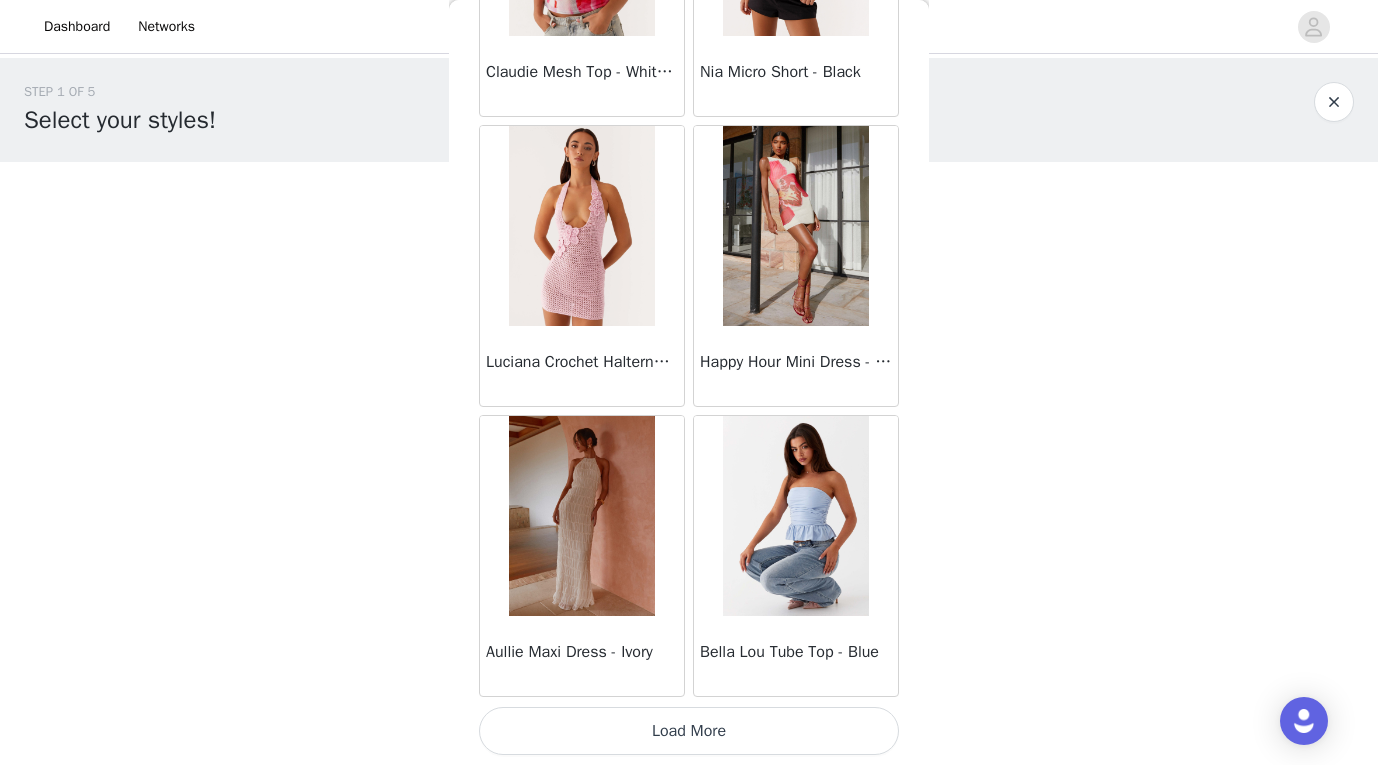click on "Load More" at bounding box center (689, 731) 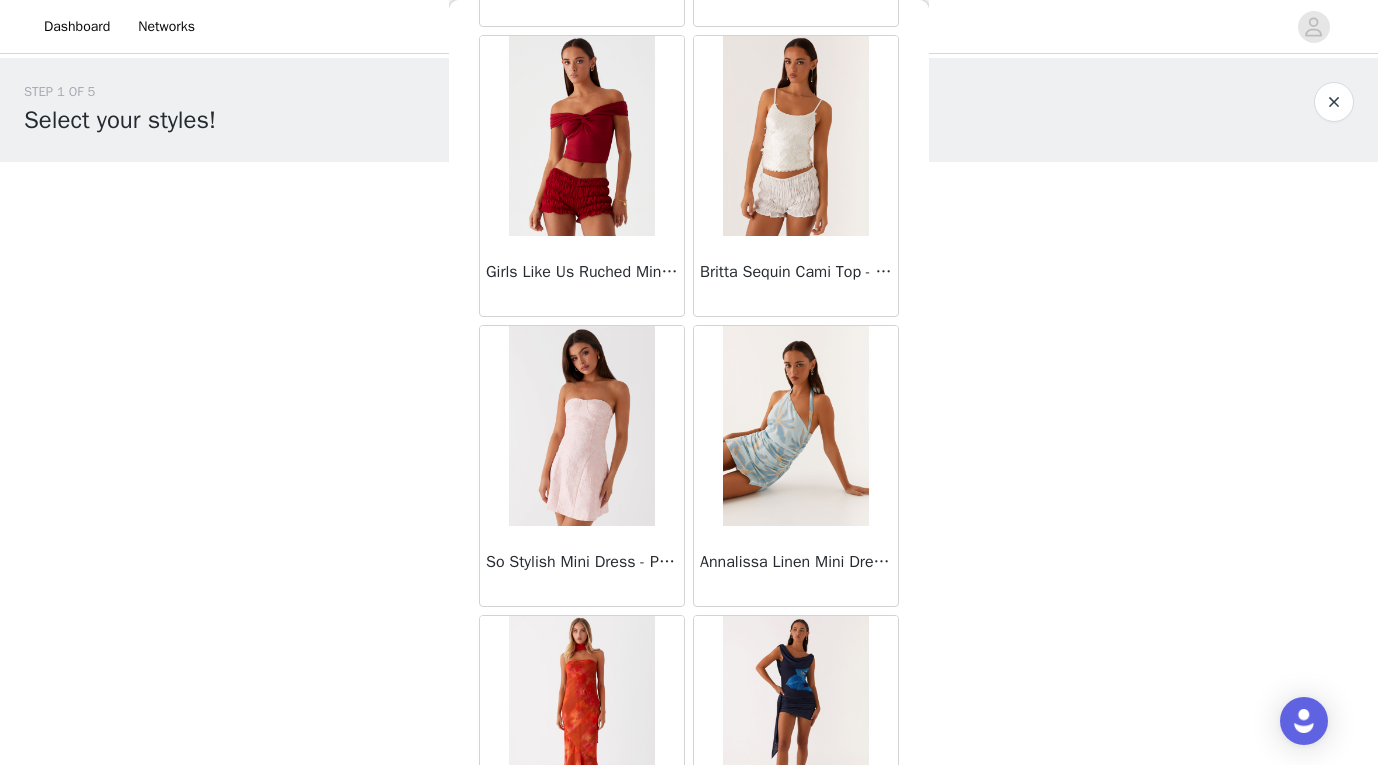 scroll, scrollTop: 4716, scrollLeft: 0, axis: vertical 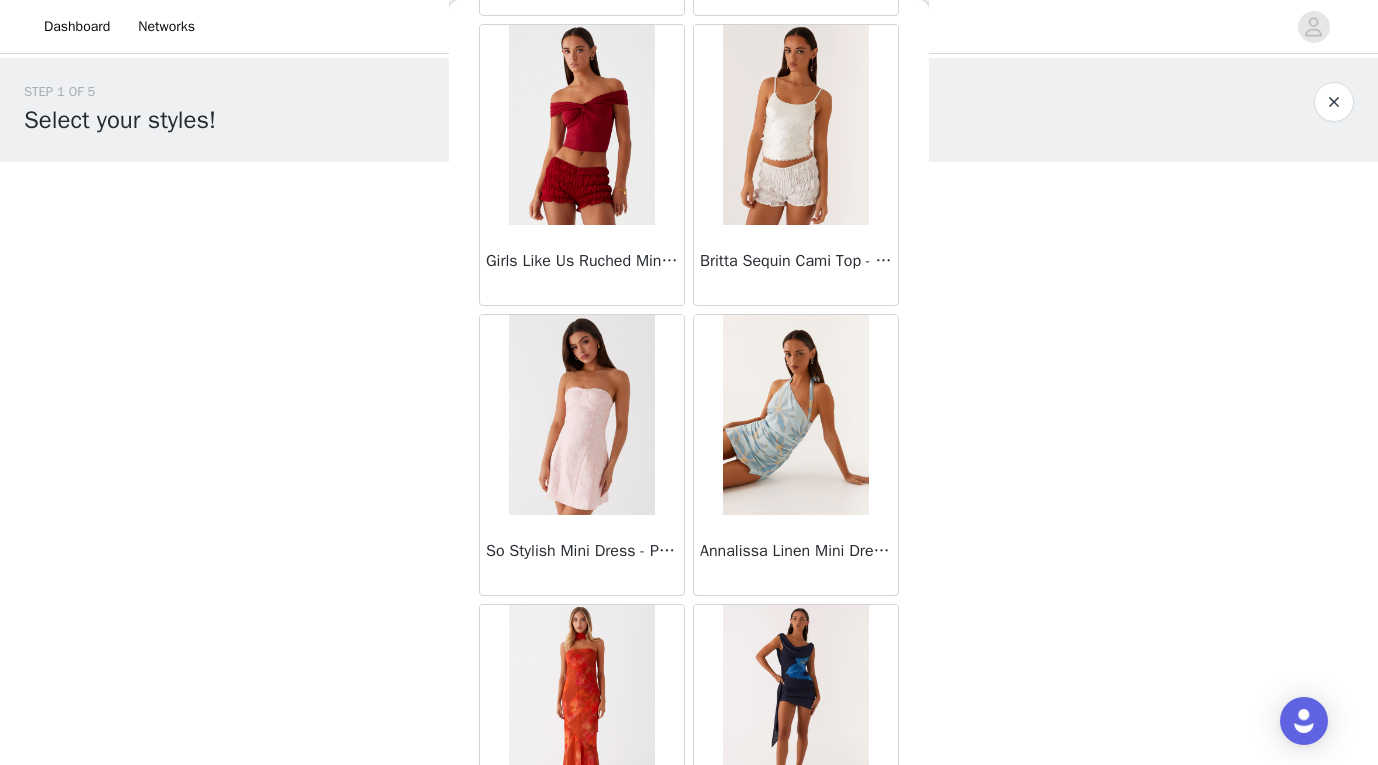 click at bounding box center [795, 125] 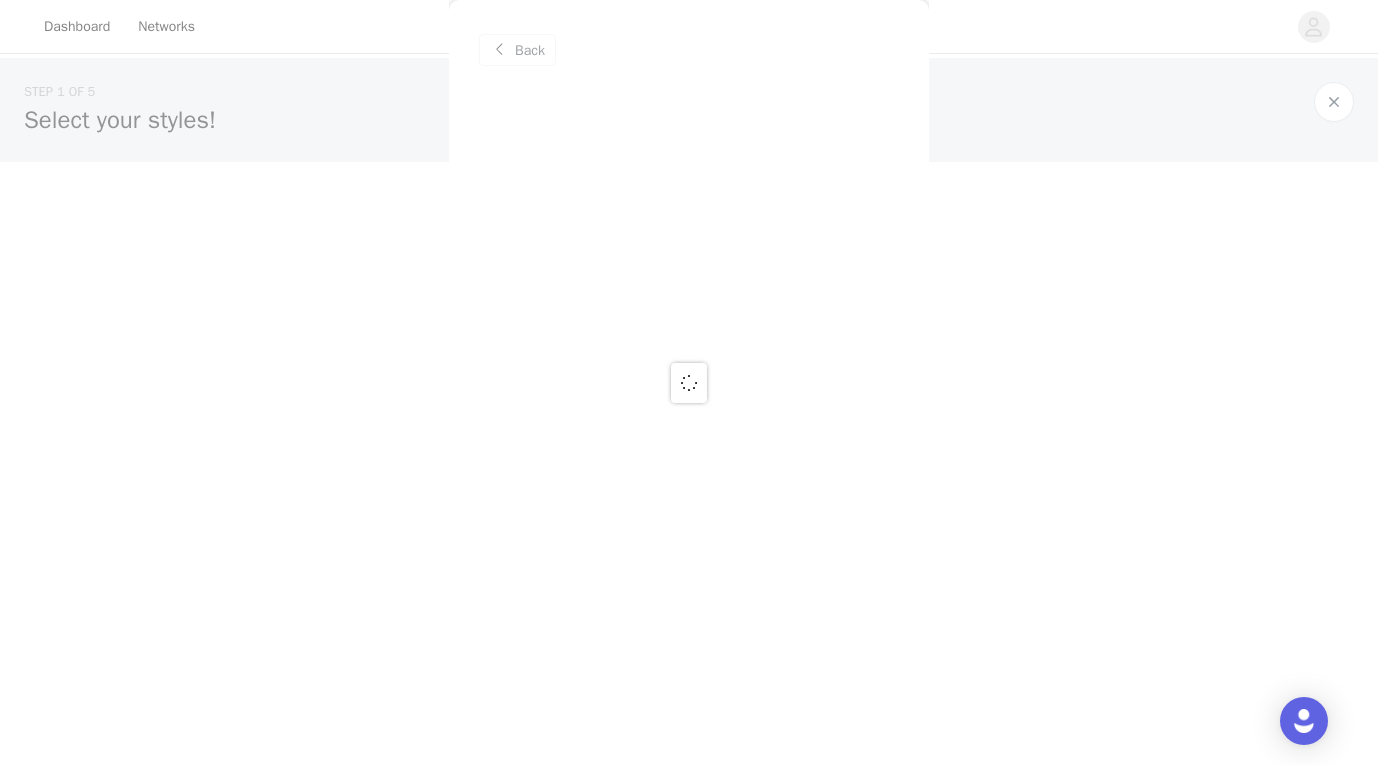 scroll, scrollTop: 0, scrollLeft: 0, axis: both 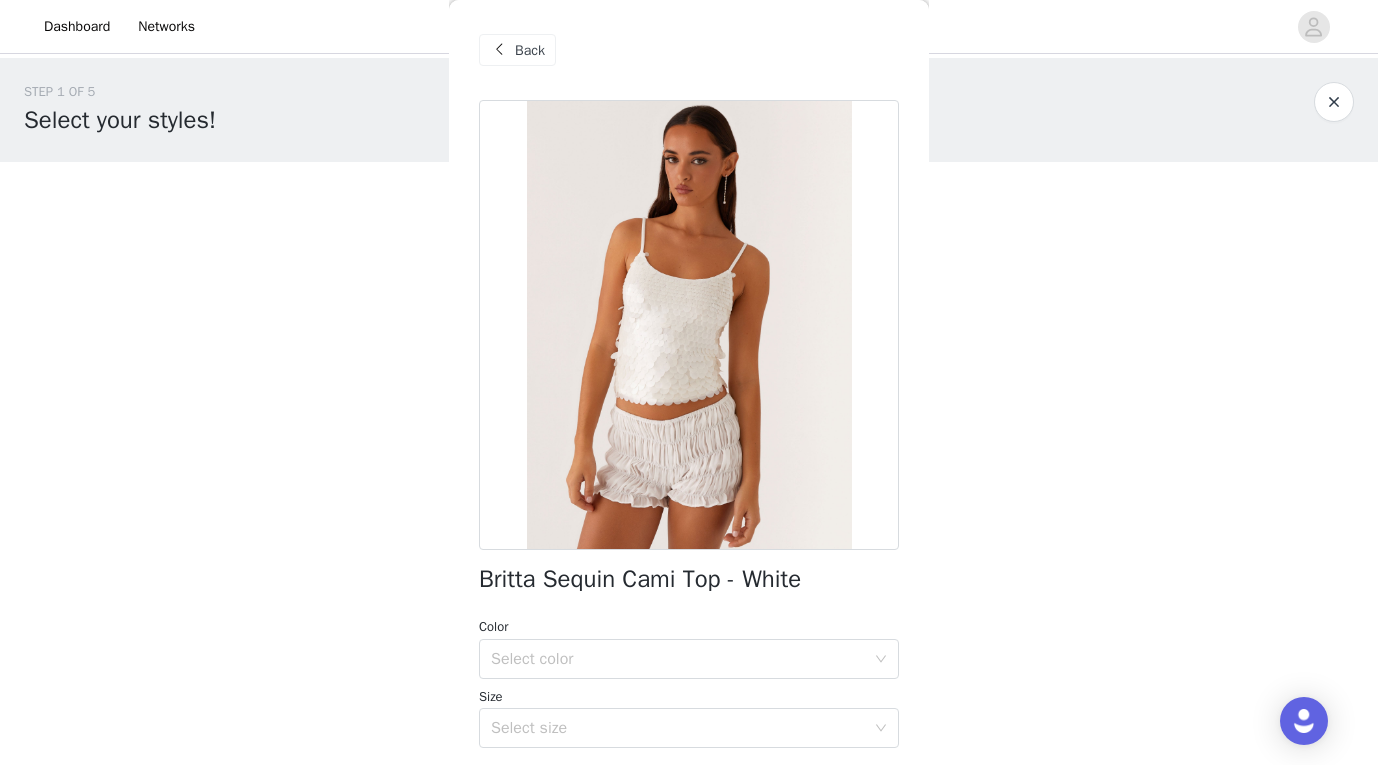 click on "Back" at bounding box center (530, 50) 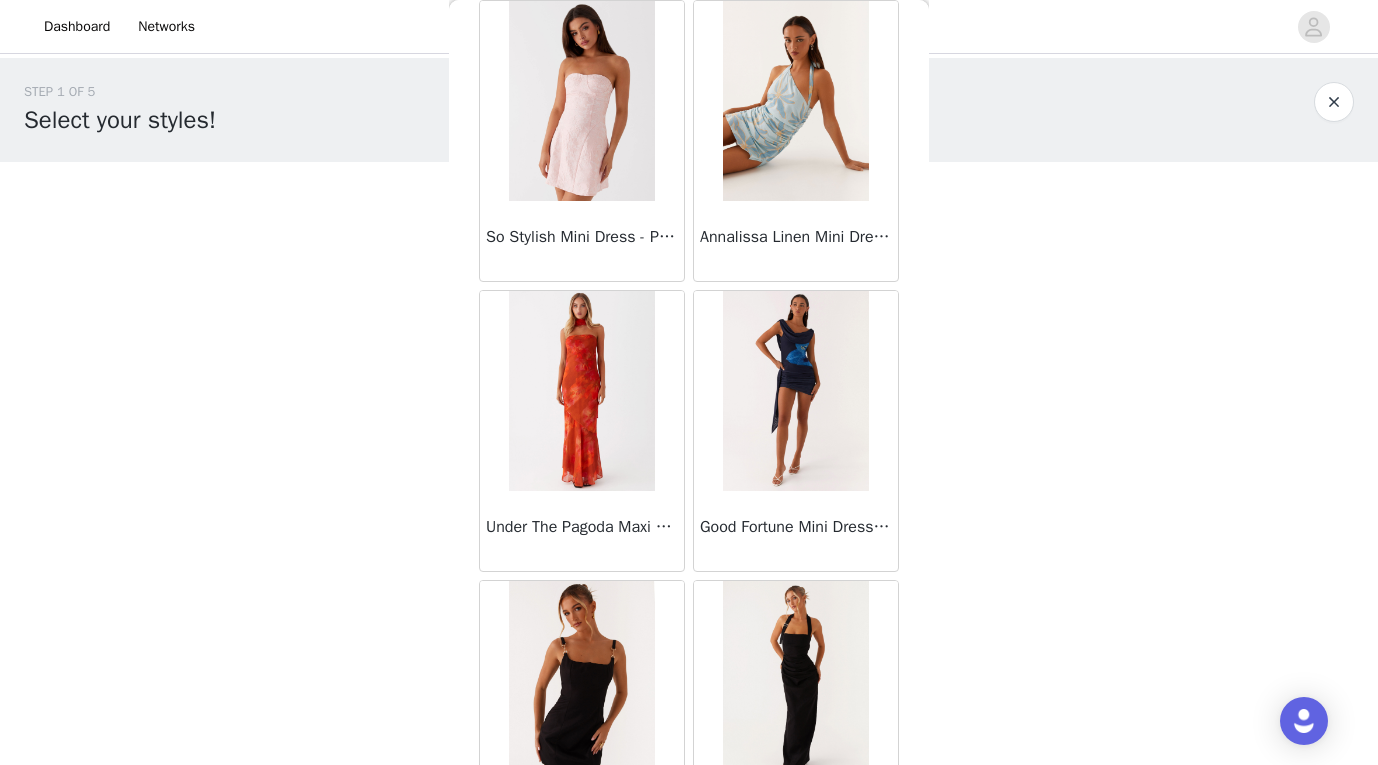 scroll, scrollTop: 5195, scrollLeft: 0, axis: vertical 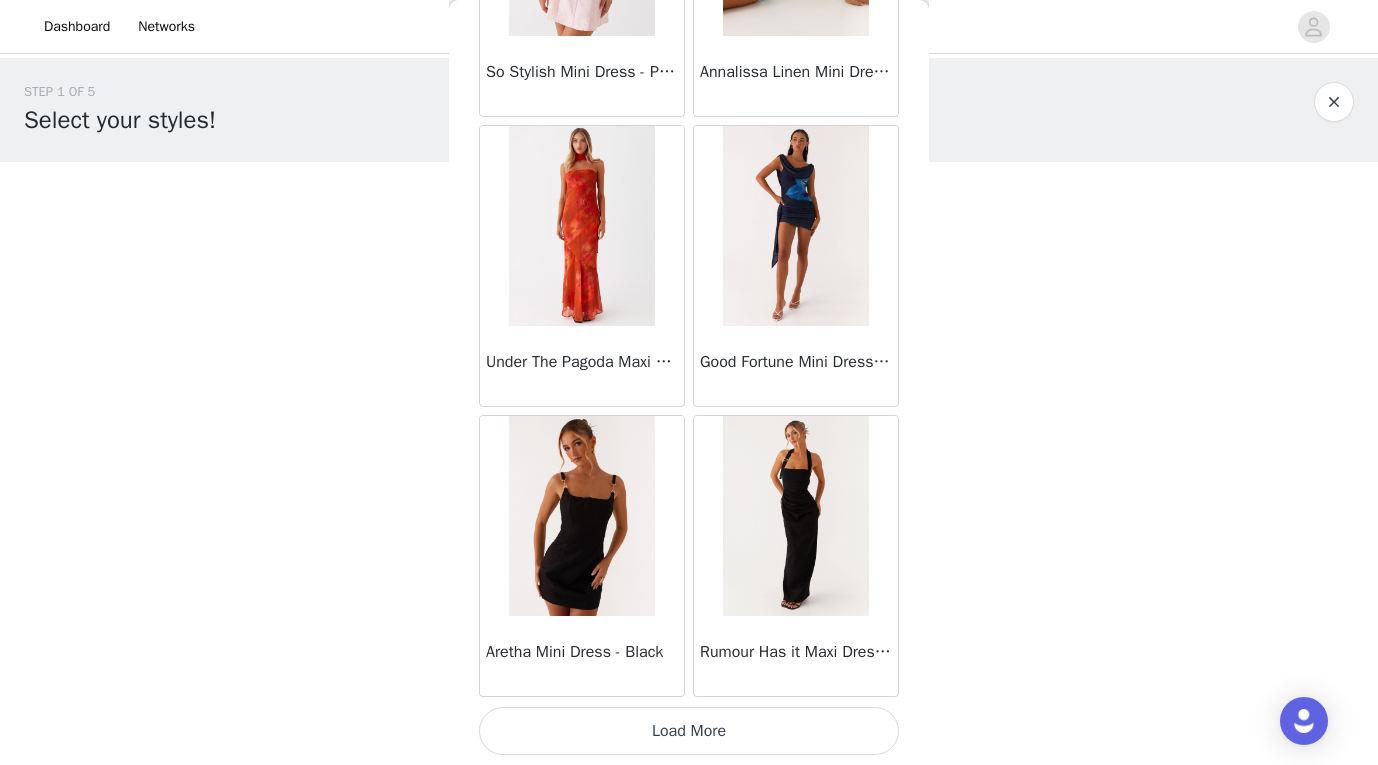 click on "Load More" at bounding box center [689, 731] 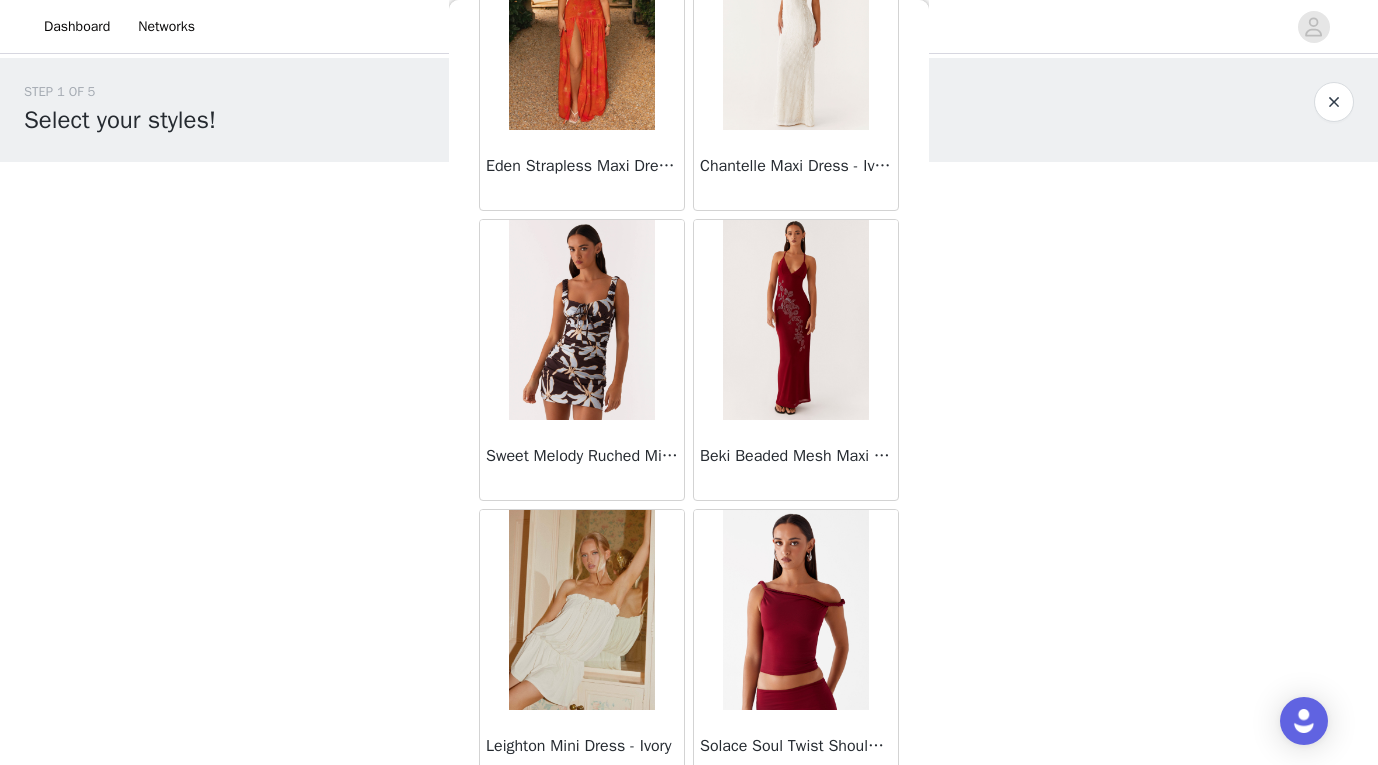 scroll, scrollTop: 8095, scrollLeft: 0, axis: vertical 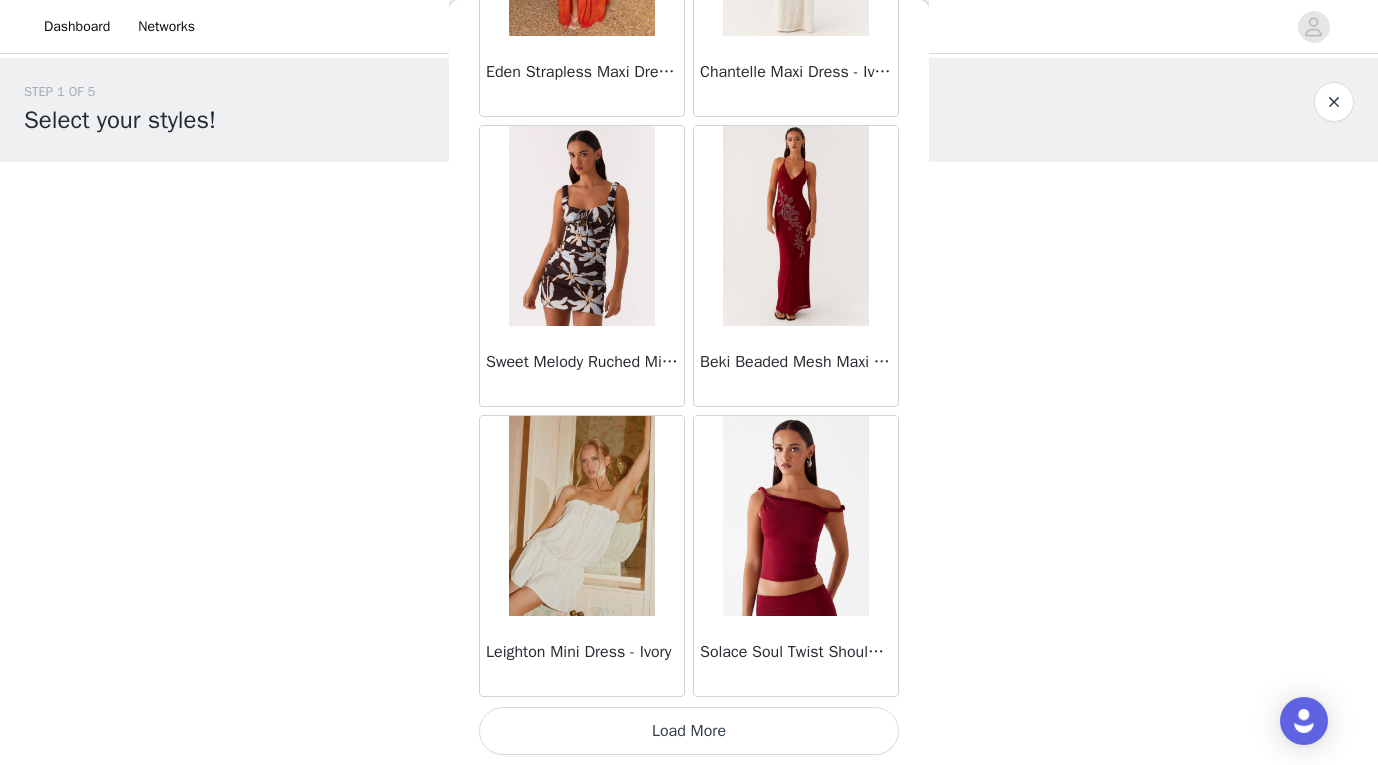 click on "Load More" at bounding box center (689, 731) 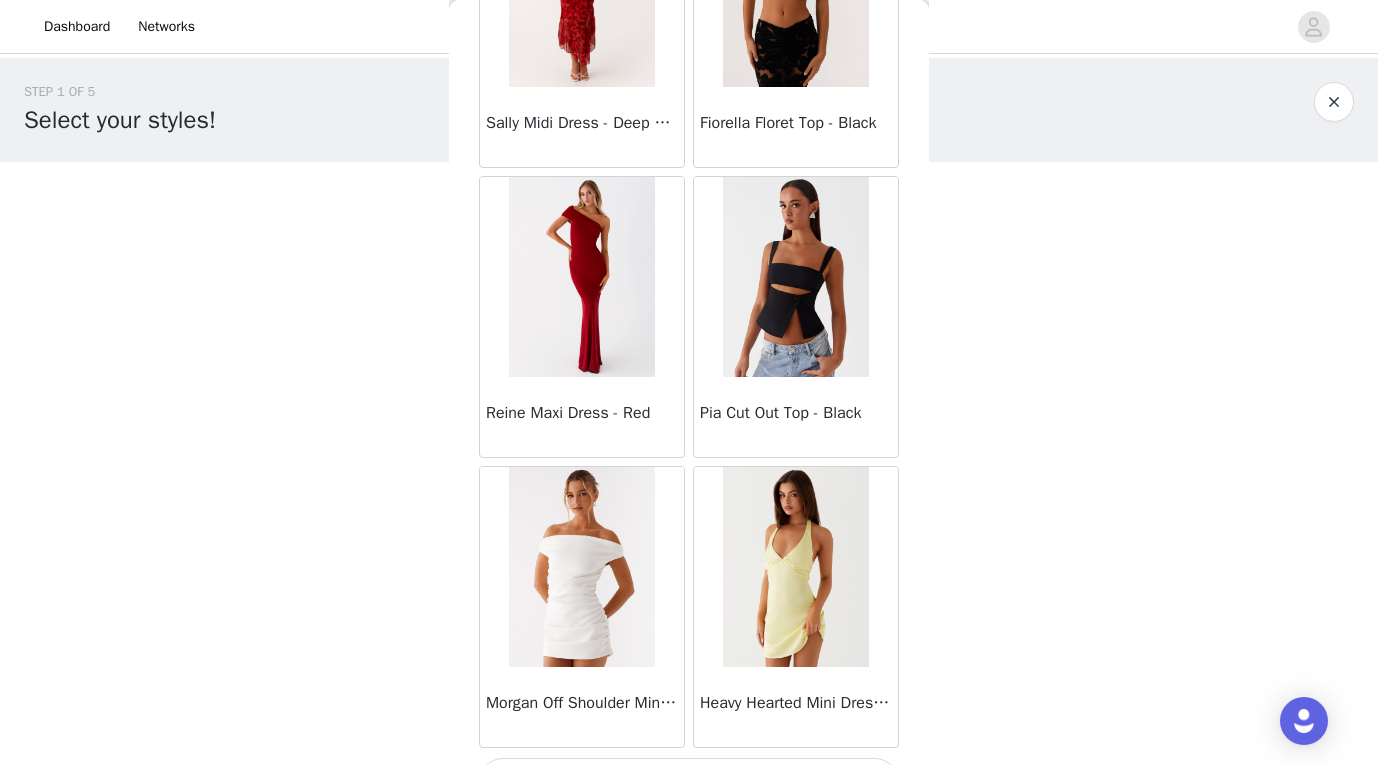 scroll, scrollTop: 10995, scrollLeft: 0, axis: vertical 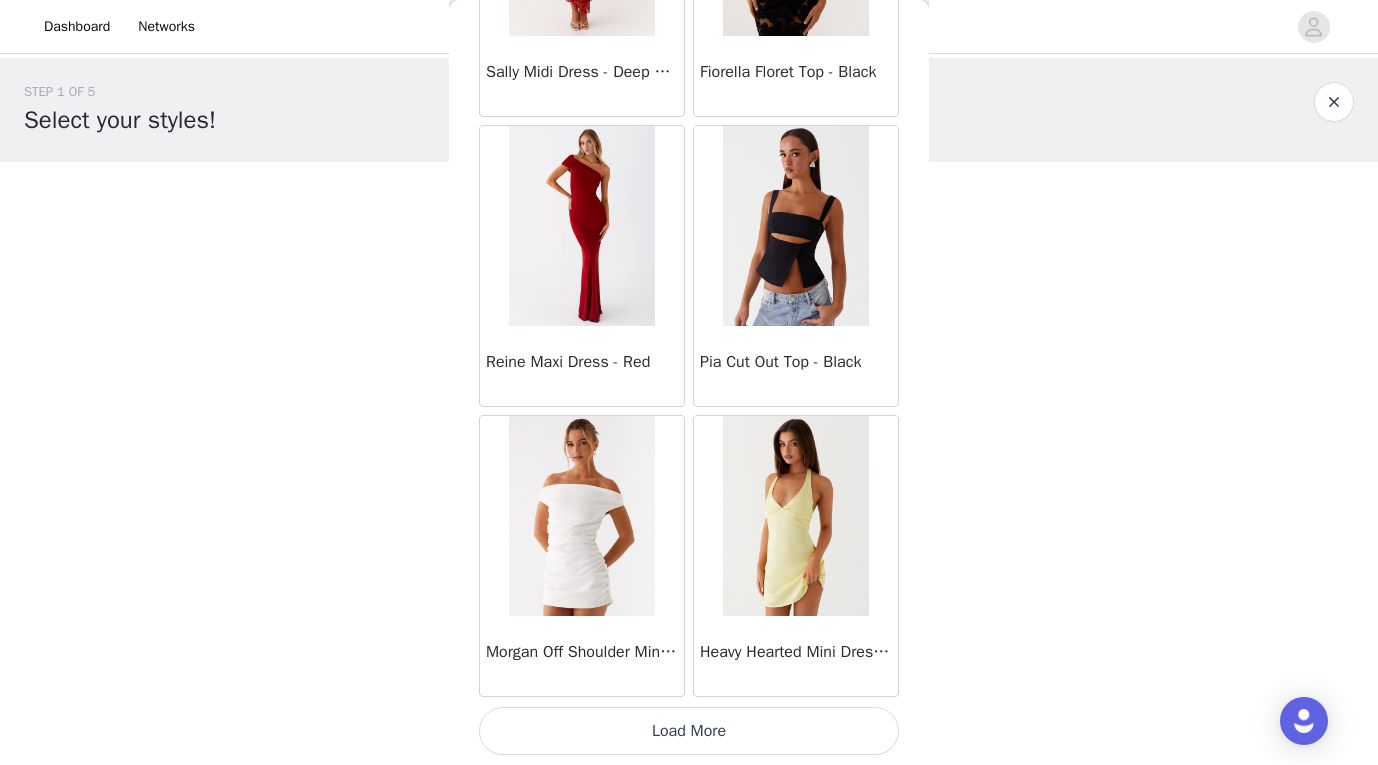 click on "Load More" at bounding box center (689, 731) 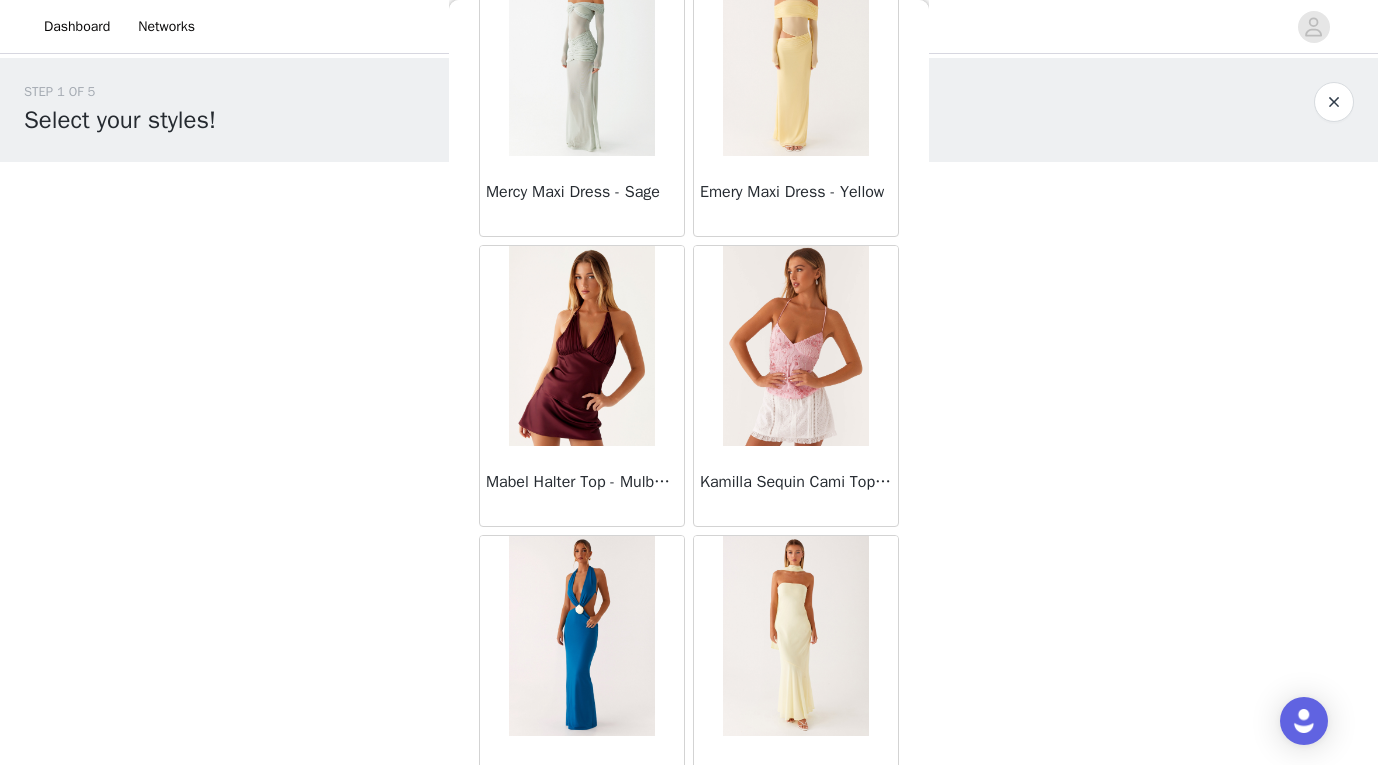 scroll, scrollTop: 13895, scrollLeft: 0, axis: vertical 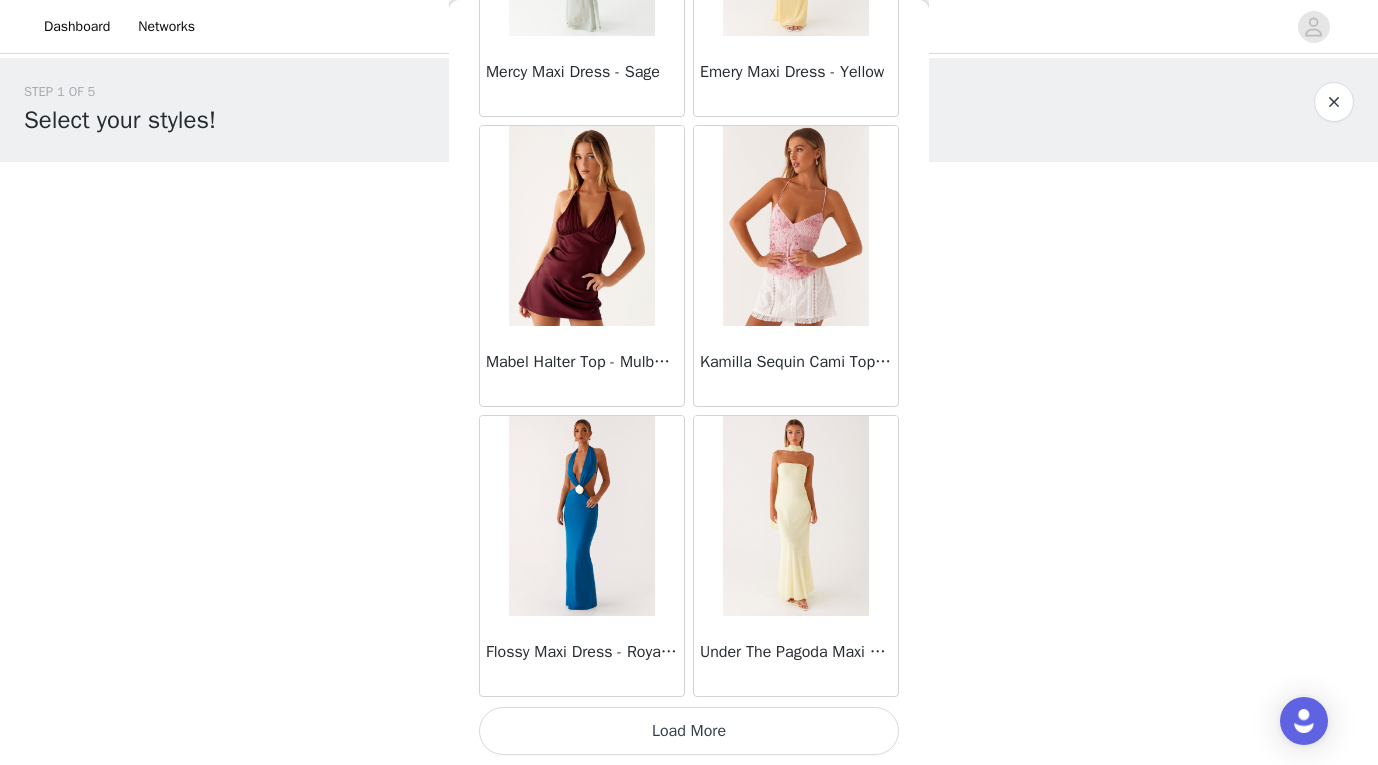 click on "Load More" at bounding box center (689, 731) 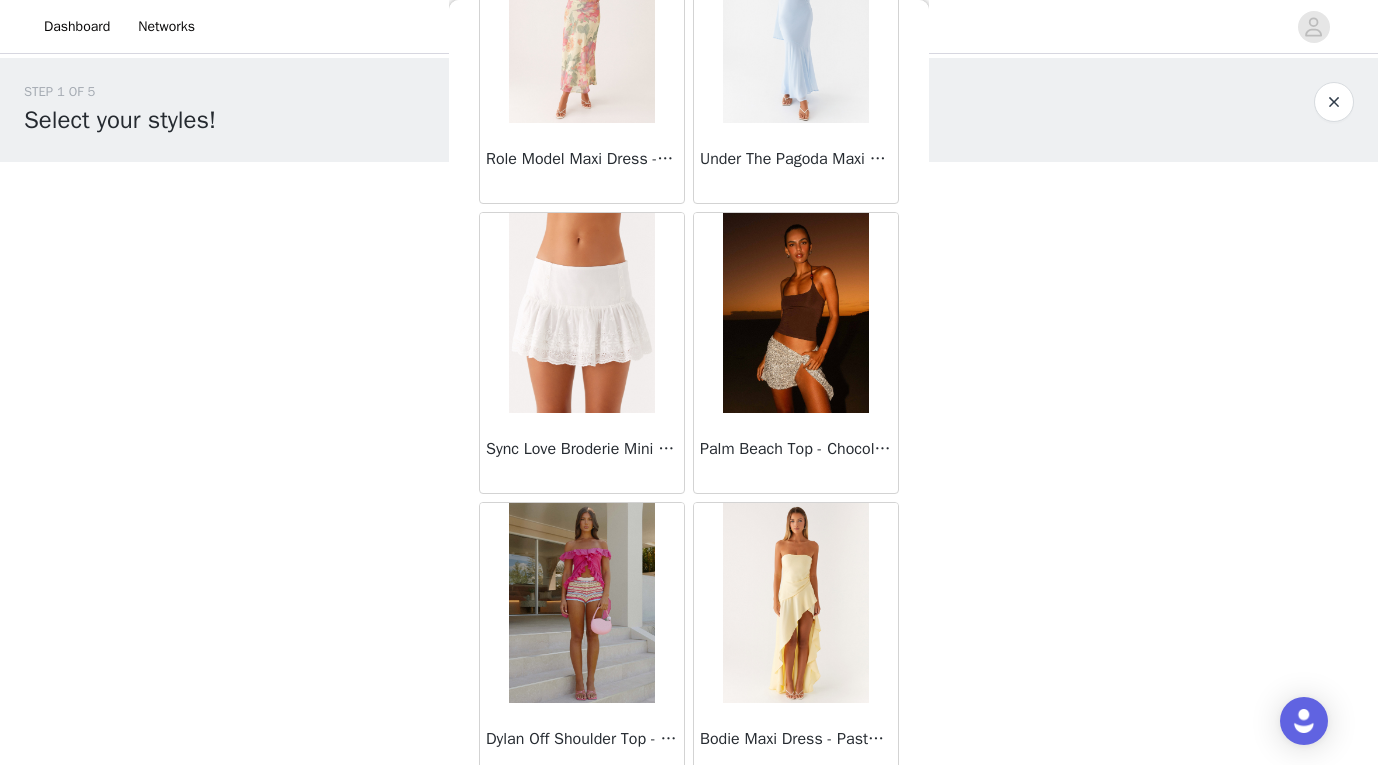 scroll, scrollTop: 16795, scrollLeft: 0, axis: vertical 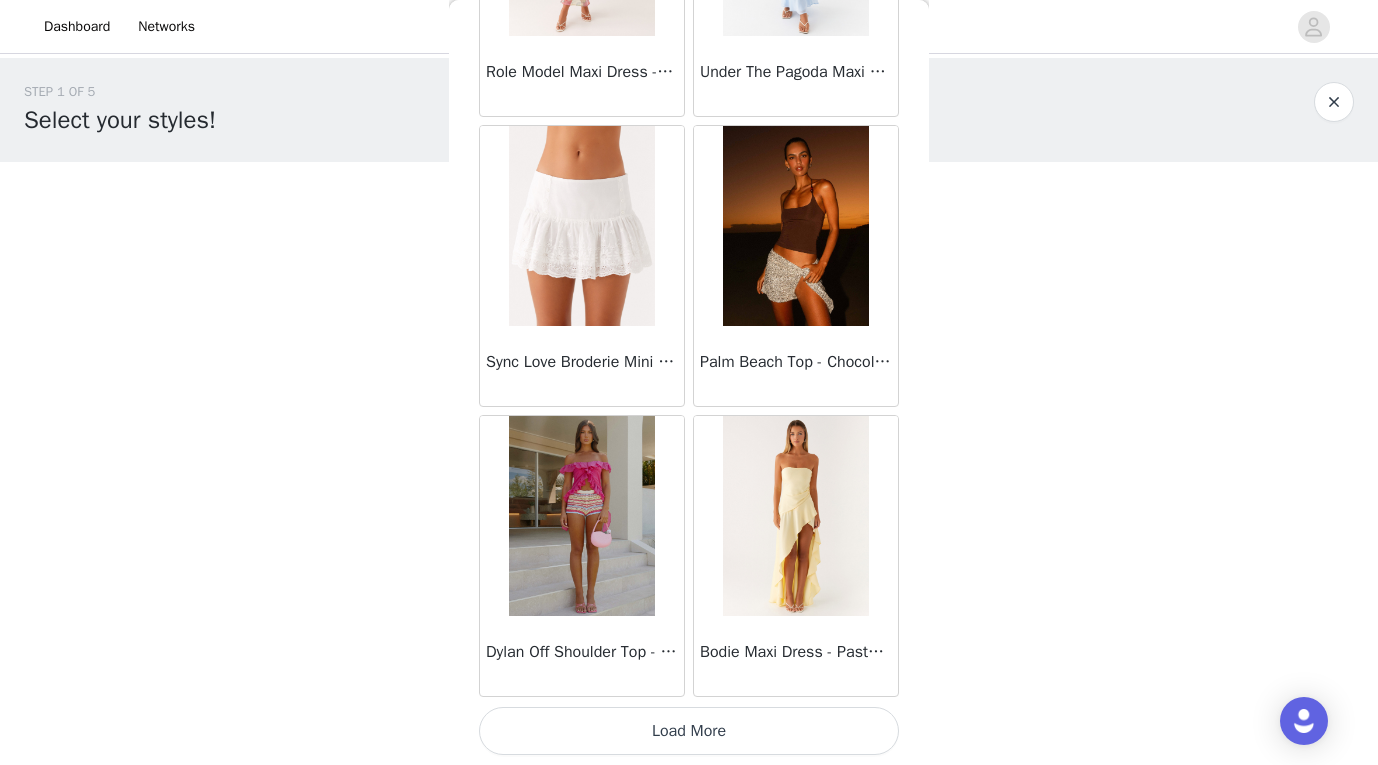 click on "Load More" at bounding box center (689, 731) 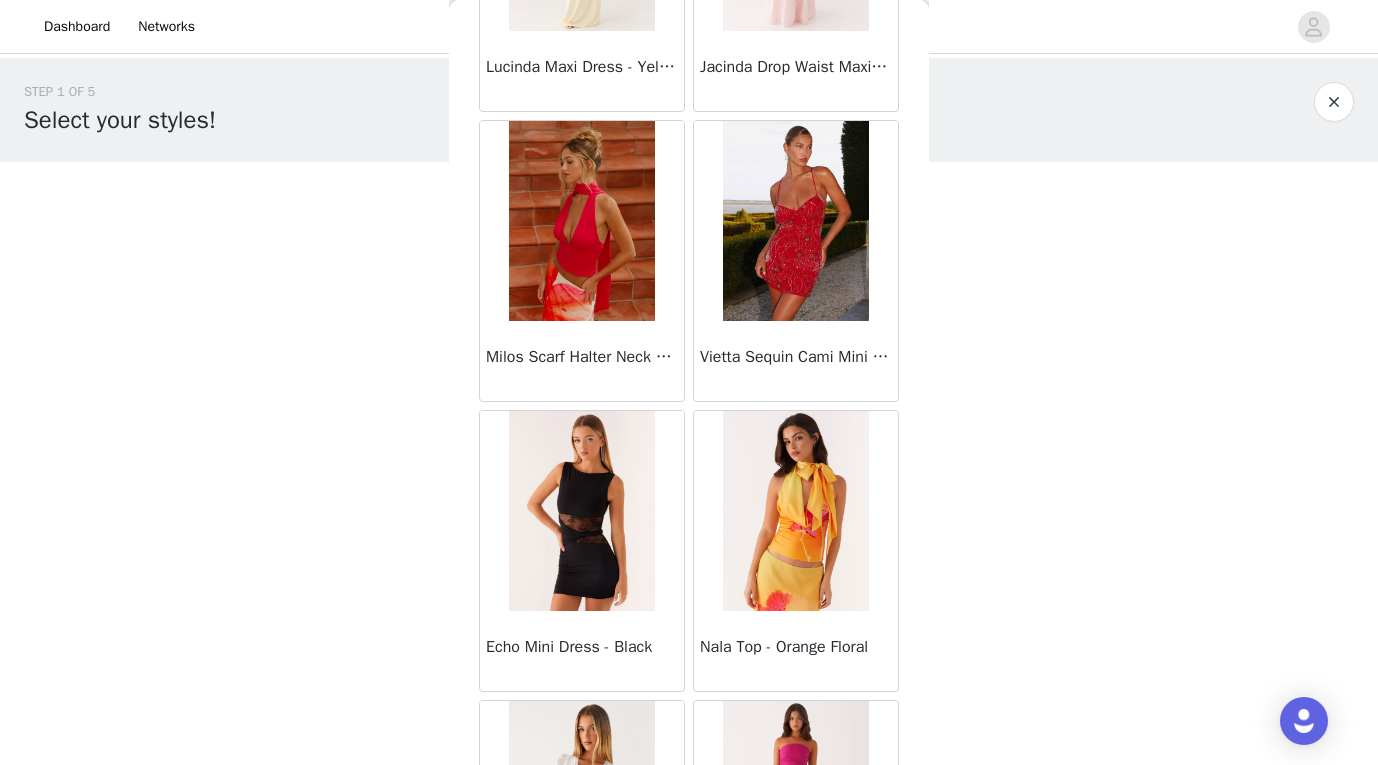 scroll, scrollTop: 19695, scrollLeft: 0, axis: vertical 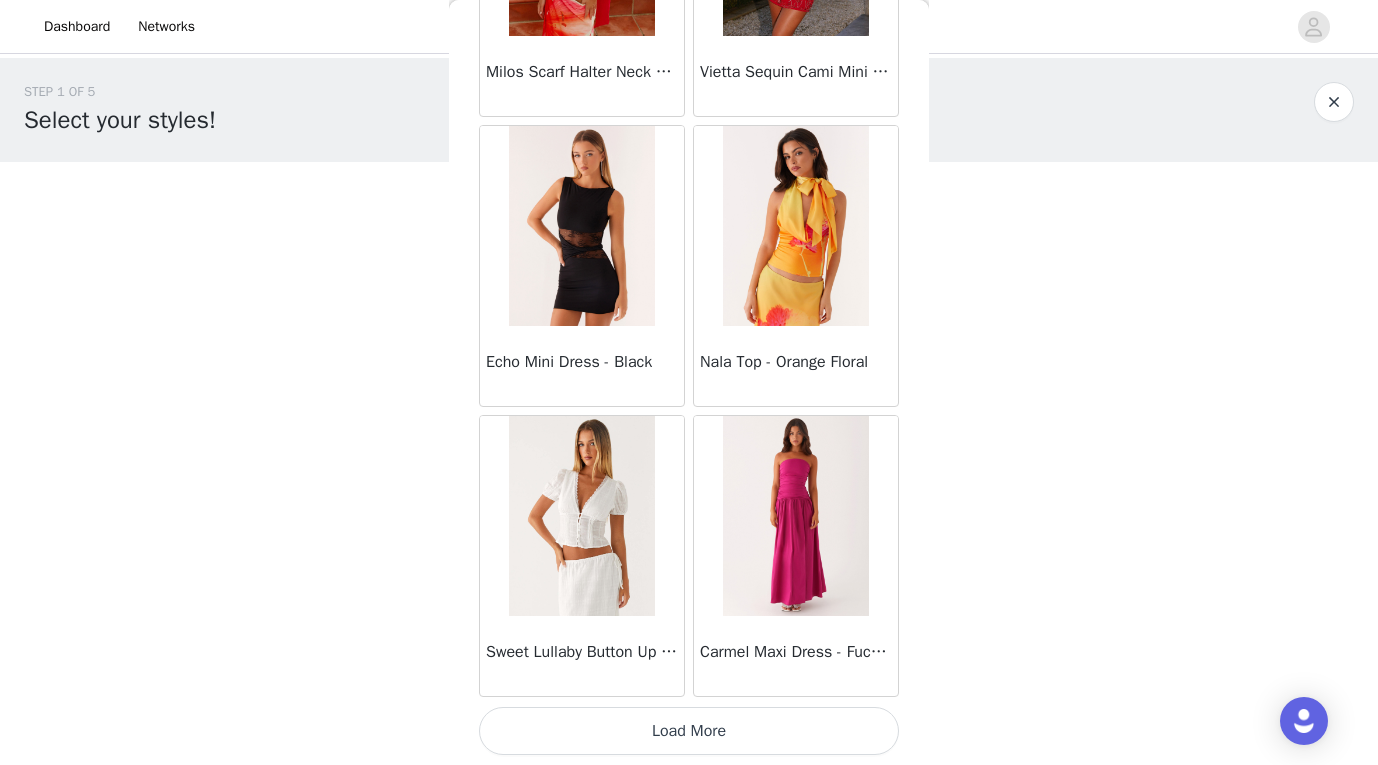click on "Load More" at bounding box center [689, 731] 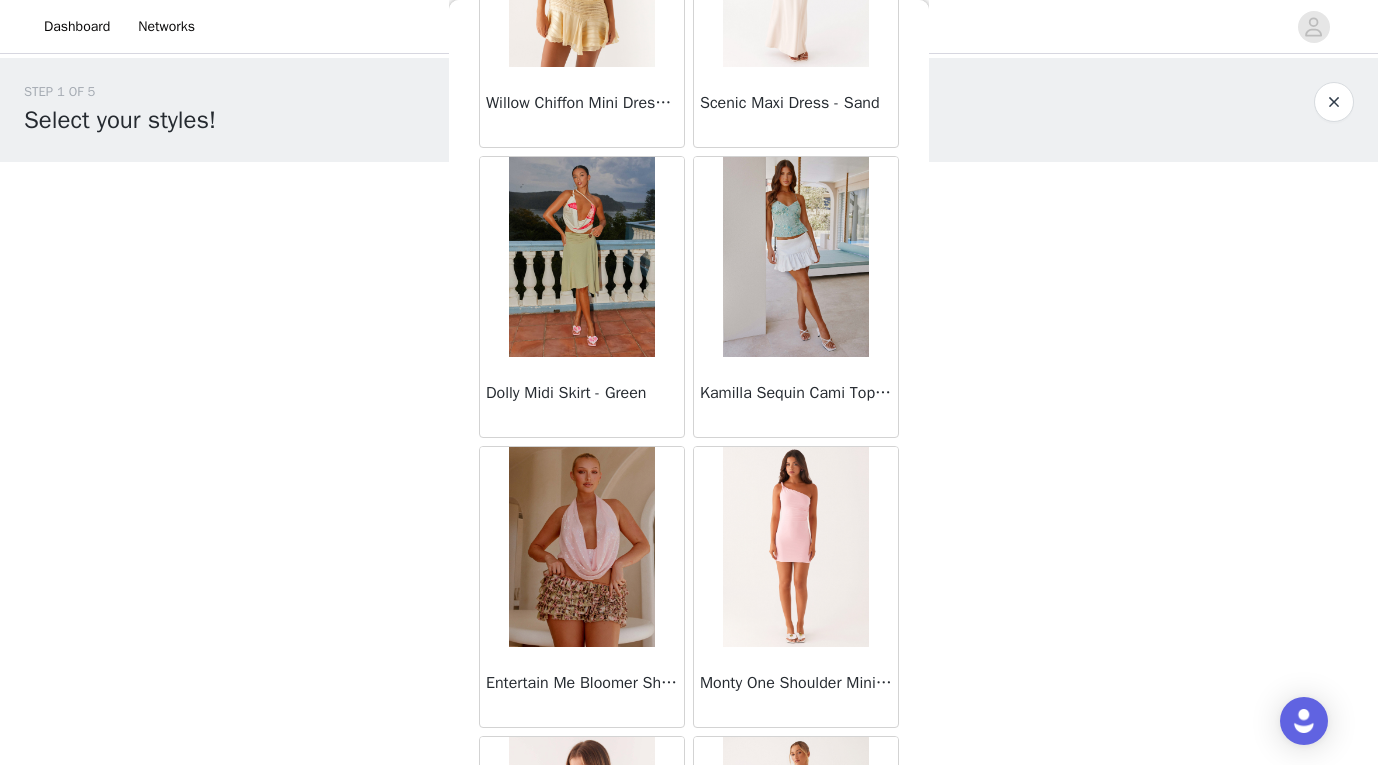 scroll, scrollTop: 22595, scrollLeft: 0, axis: vertical 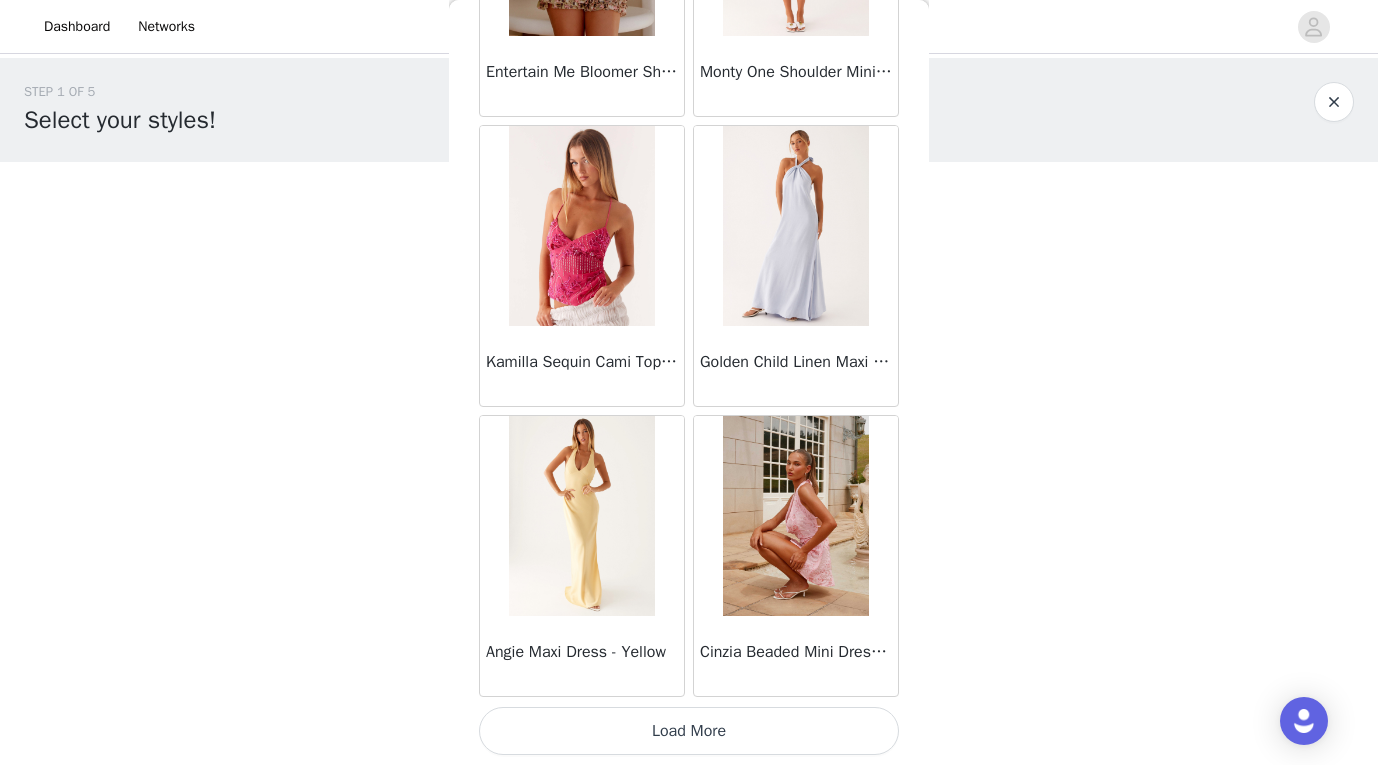 click on "Load More" at bounding box center [689, 731] 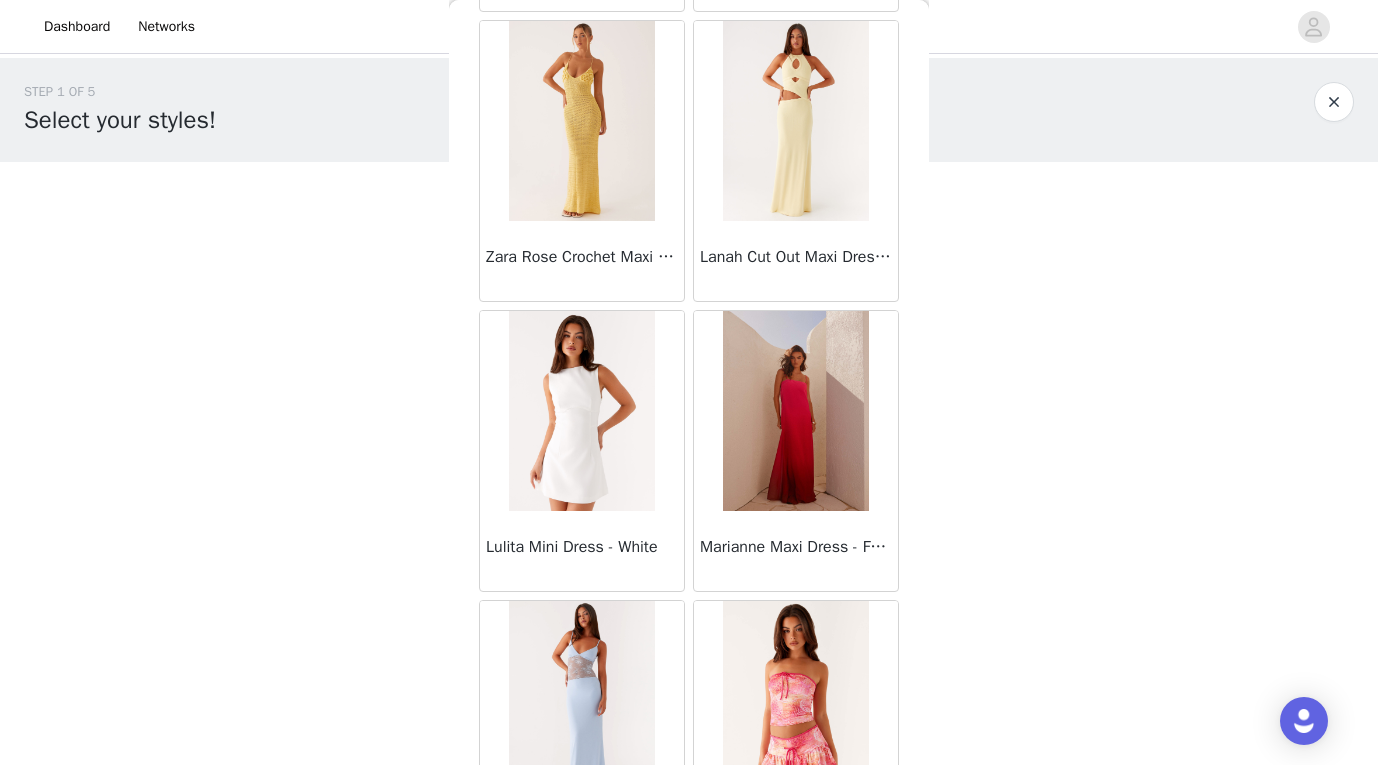 scroll, scrollTop: 25495, scrollLeft: 0, axis: vertical 